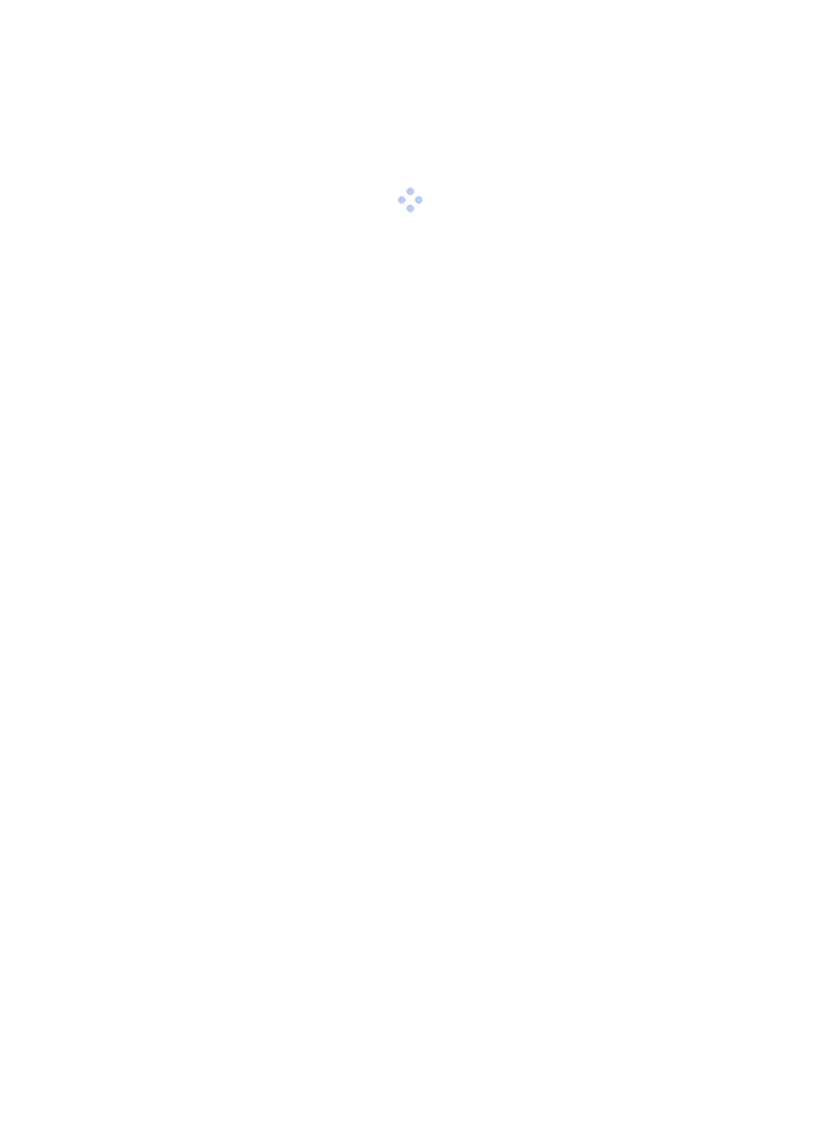 scroll, scrollTop: 0, scrollLeft: 0, axis: both 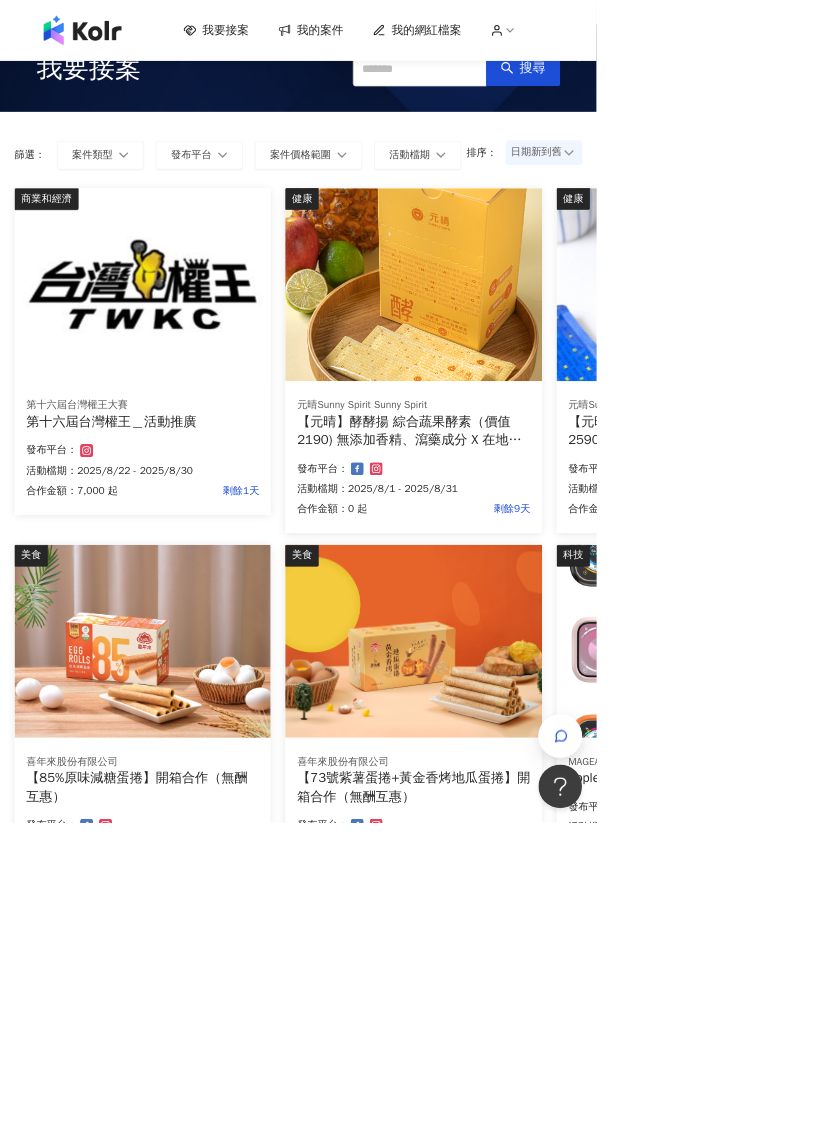 click on "我要接案 我的案件 我的網紅檔案" at bounding box center (410, 42) 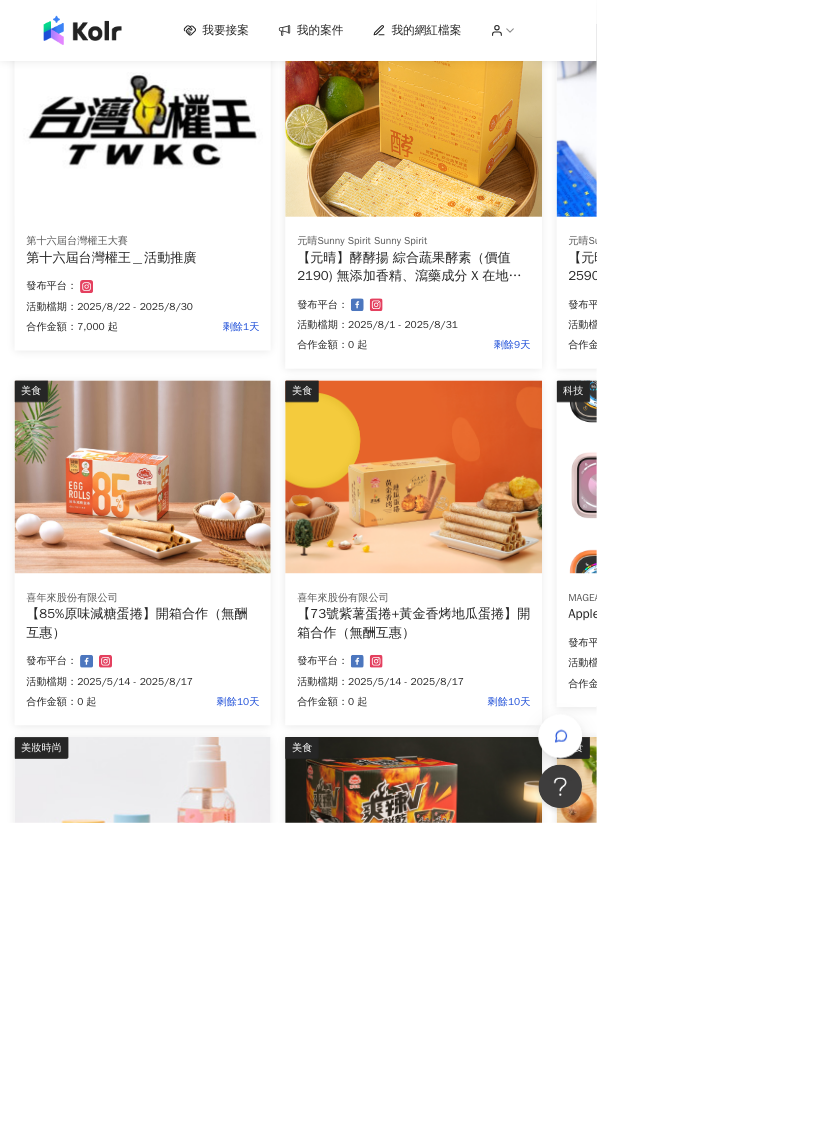 scroll, scrollTop: 0, scrollLeft: 0, axis: both 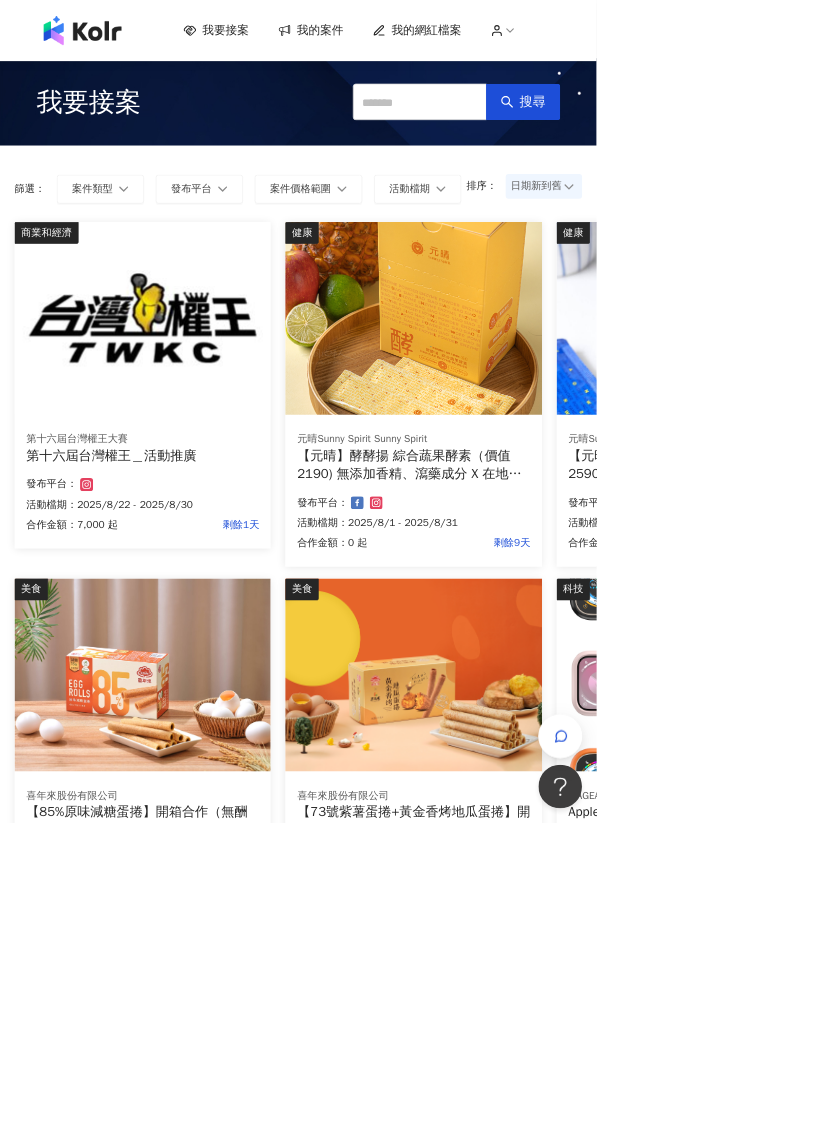 click on "我的網紅檔案" at bounding box center [586, 42] 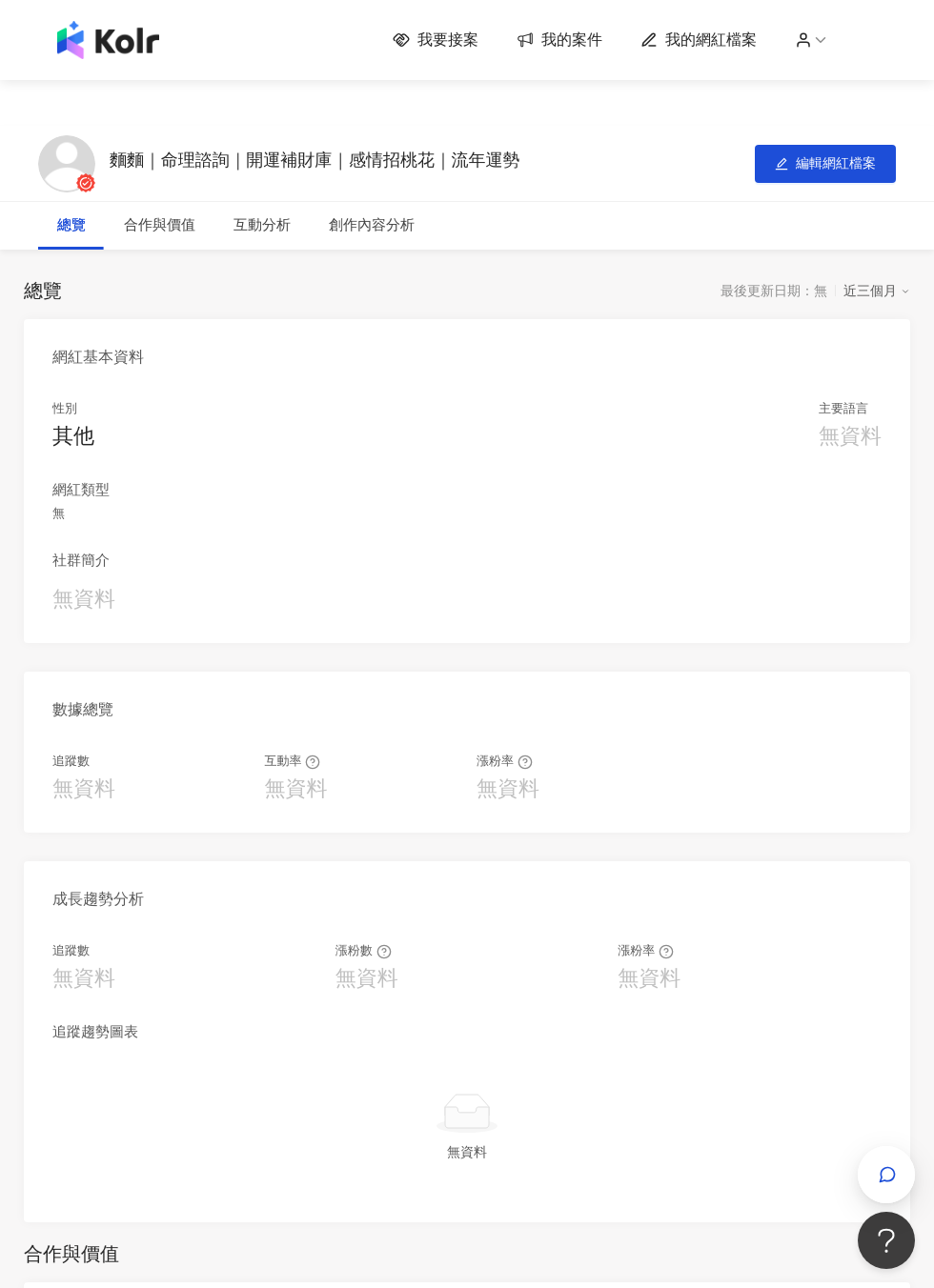 click 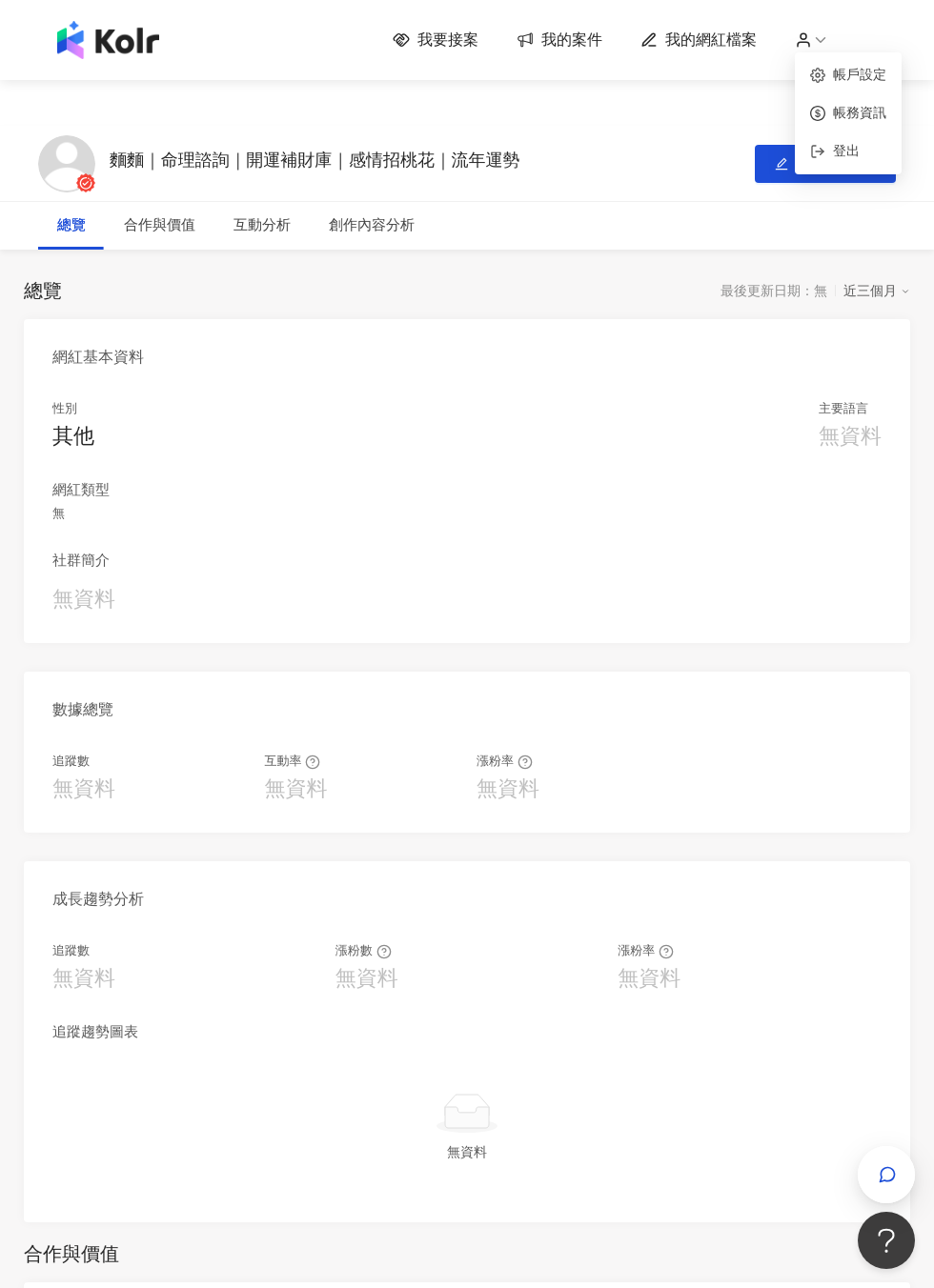 click 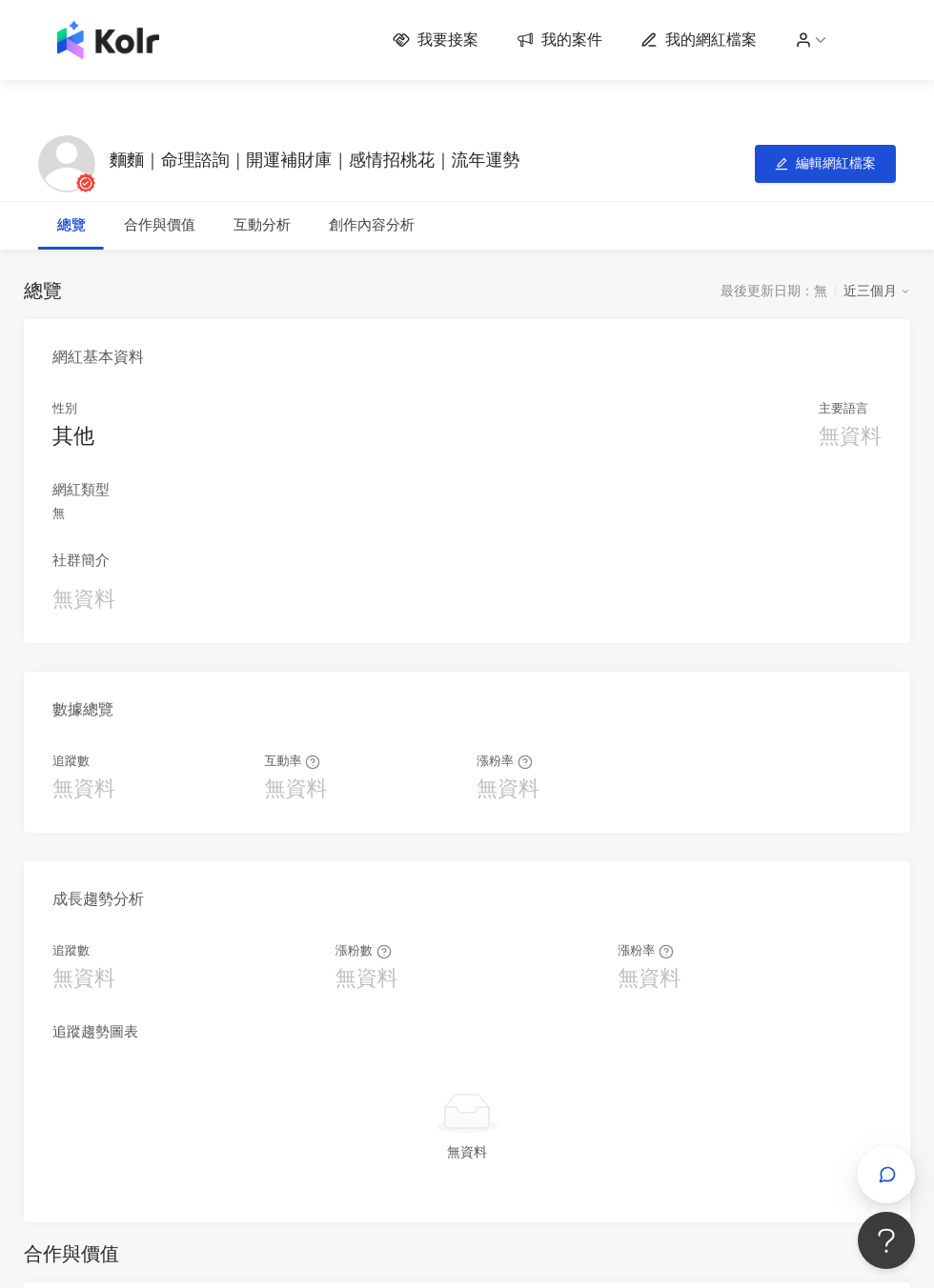 click 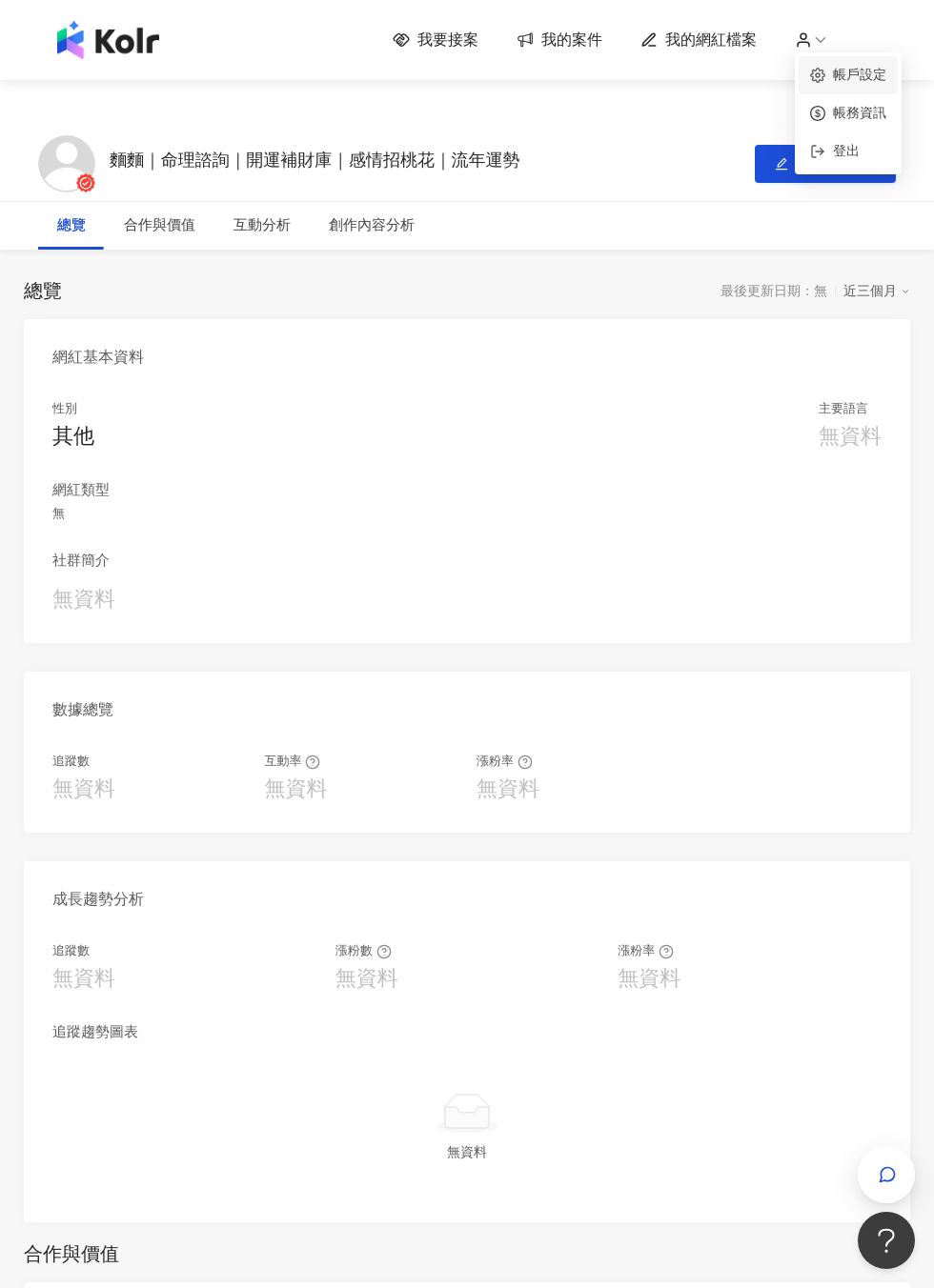 click on "帳戶設定" at bounding box center (860, 74) 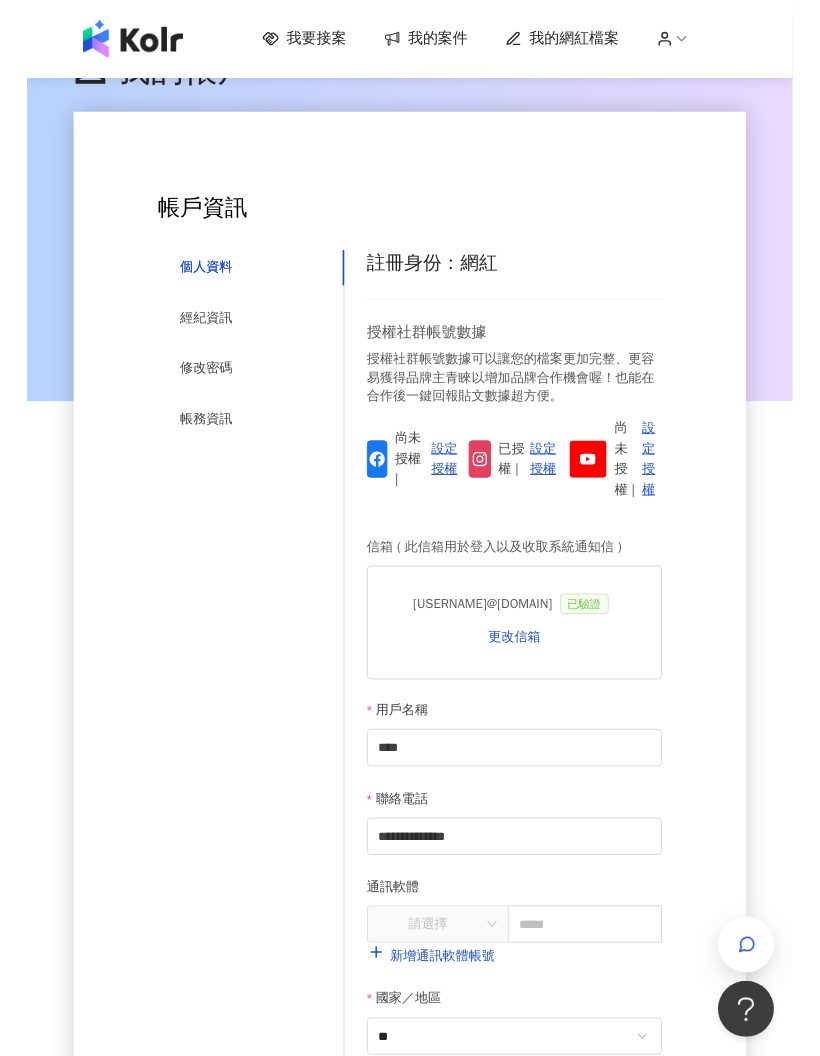 scroll, scrollTop: 0, scrollLeft: 0, axis: both 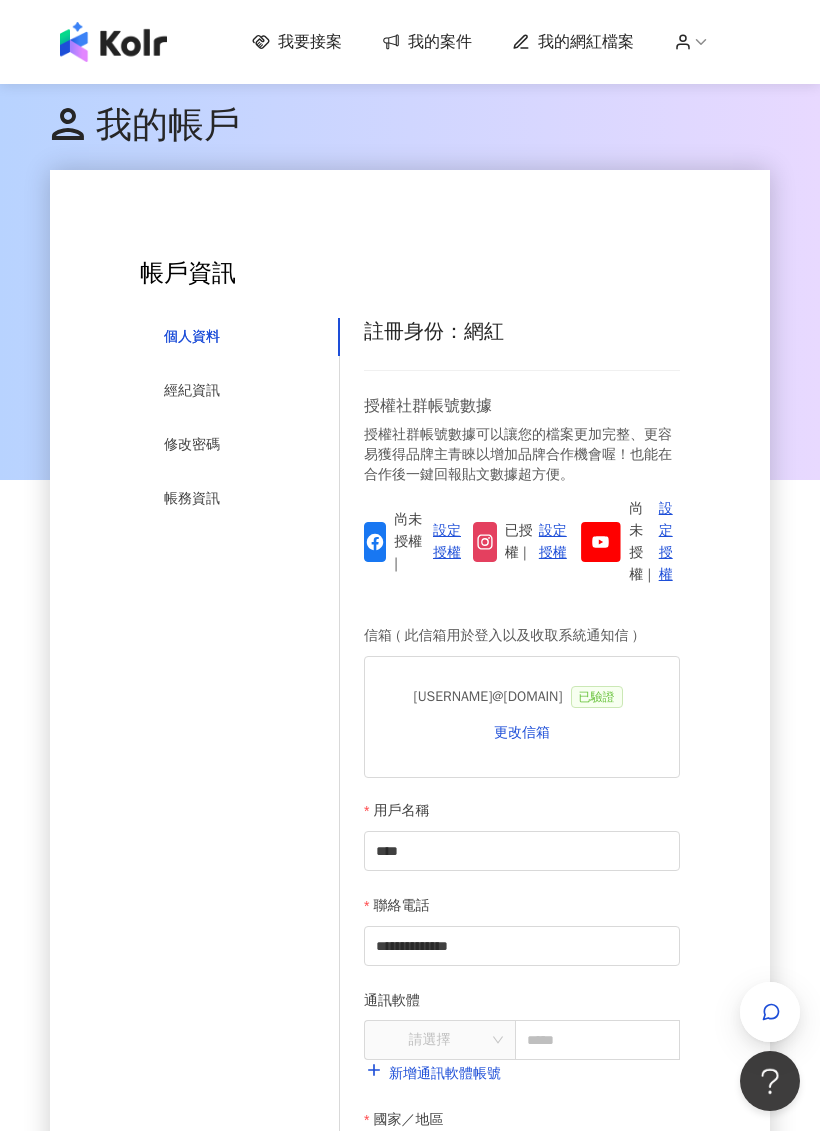 click 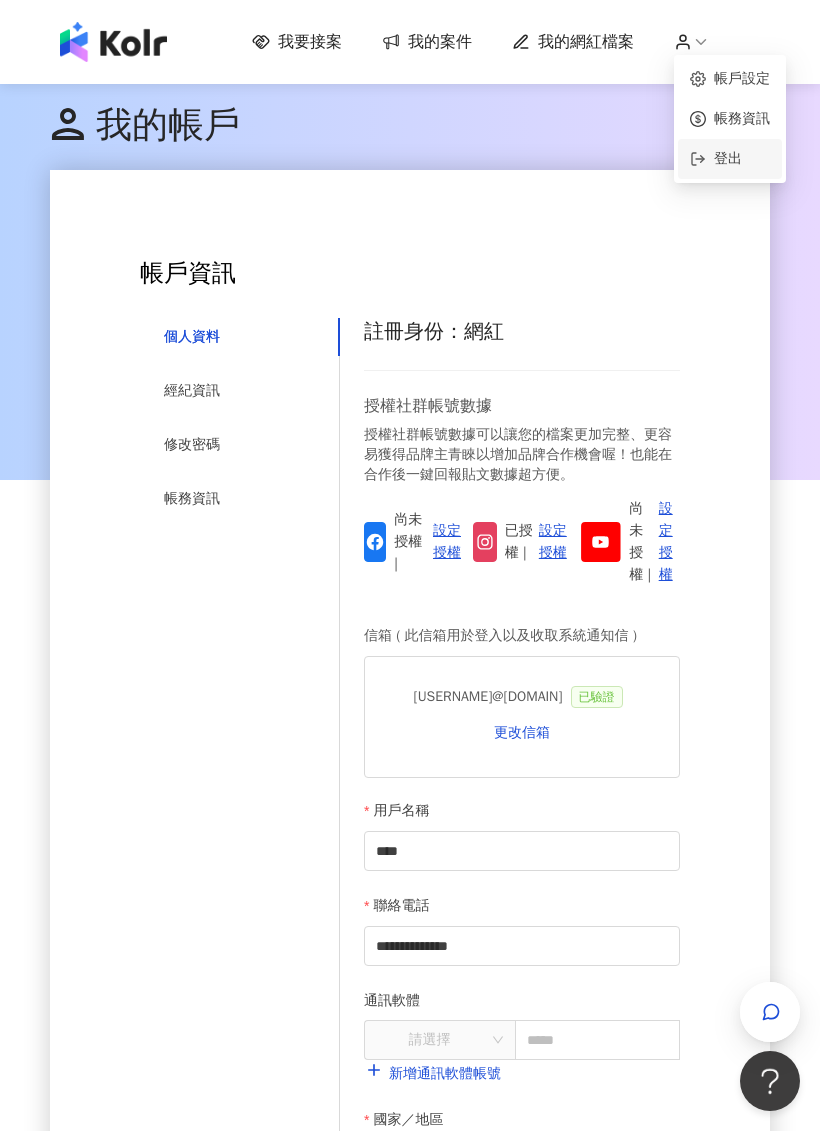 click on "登出" at bounding box center [728, 158] 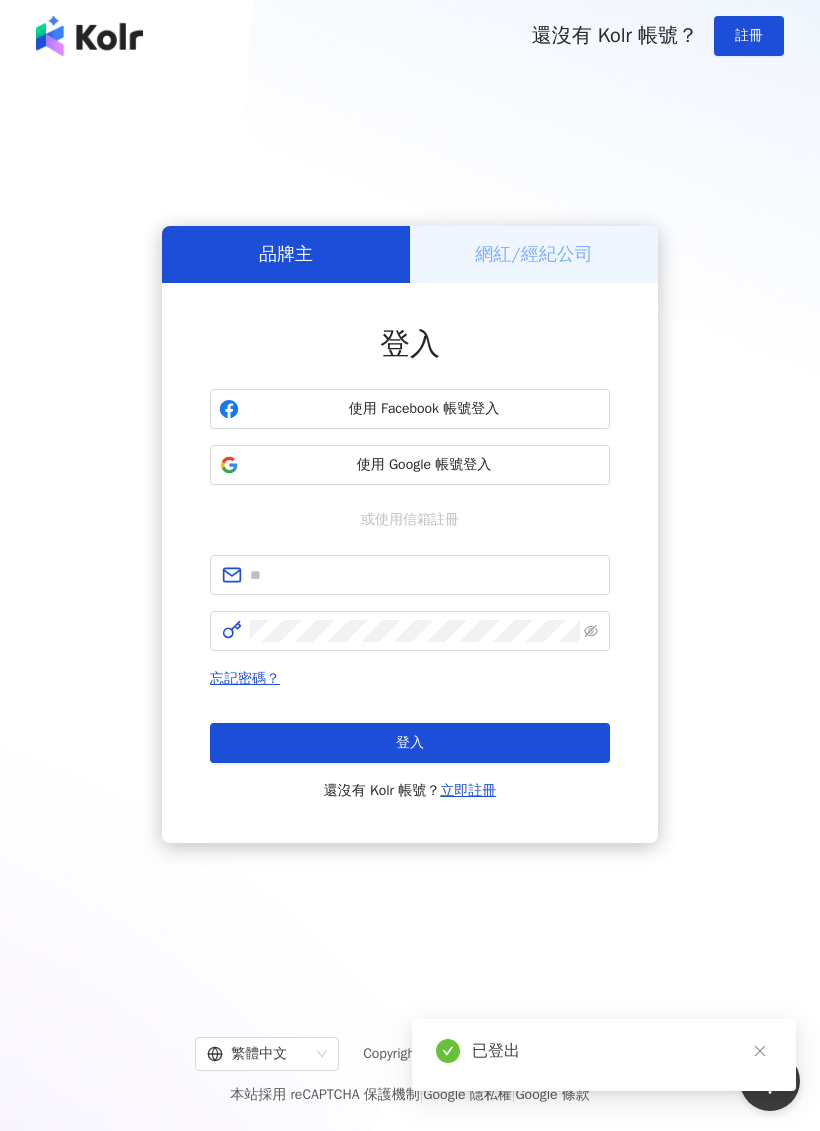 click on "立即註冊" at bounding box center (468, 790) 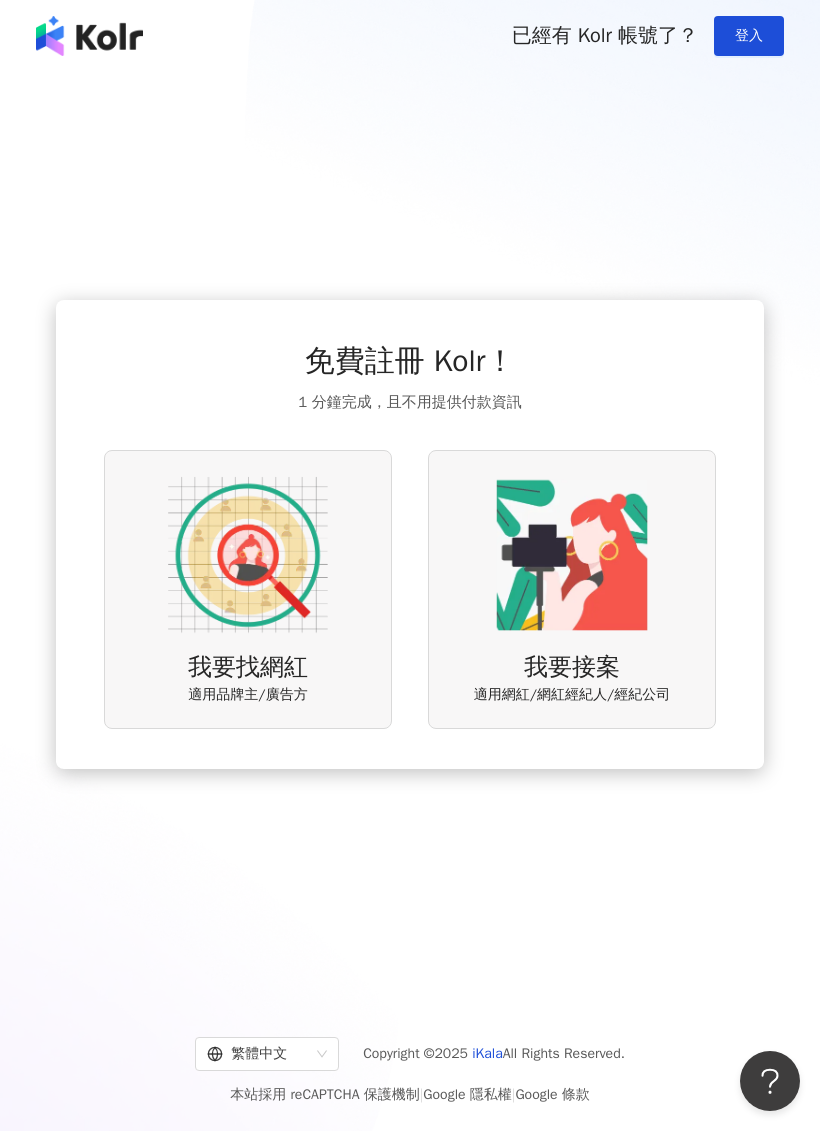 click at bounding box center (248, 555) 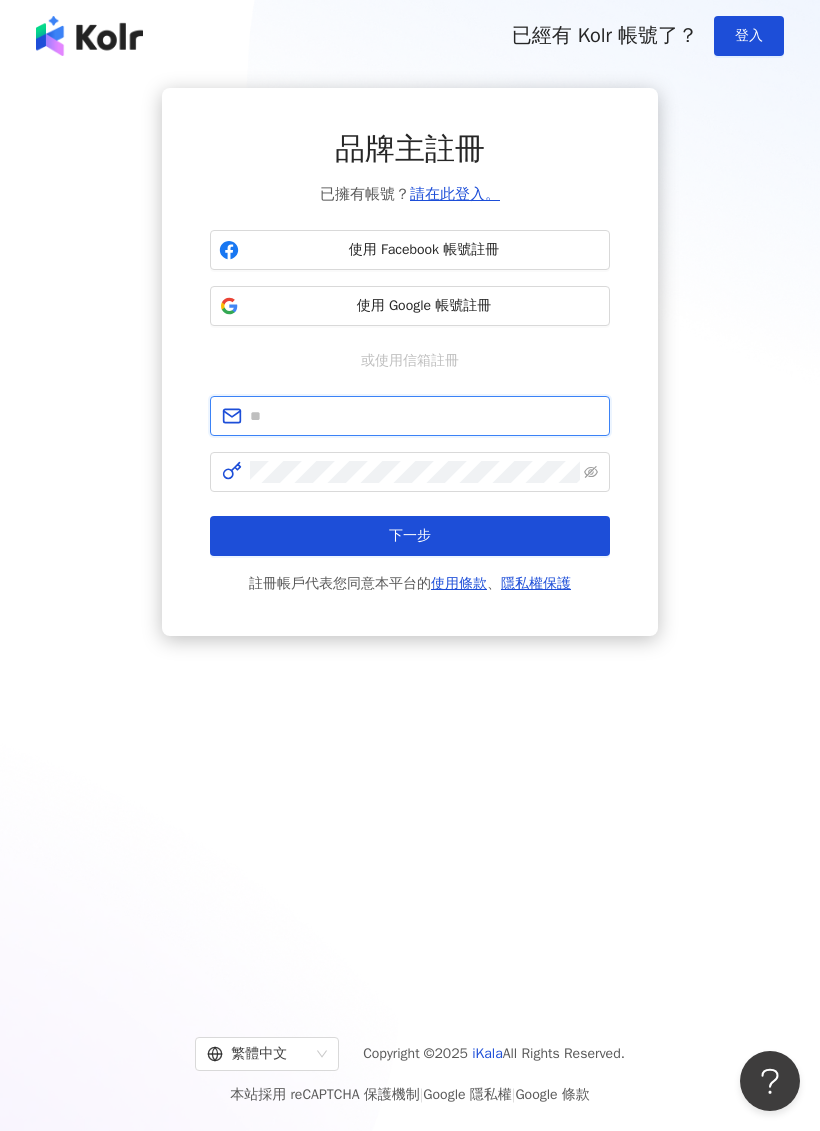 click at bounding box center [424, 416] 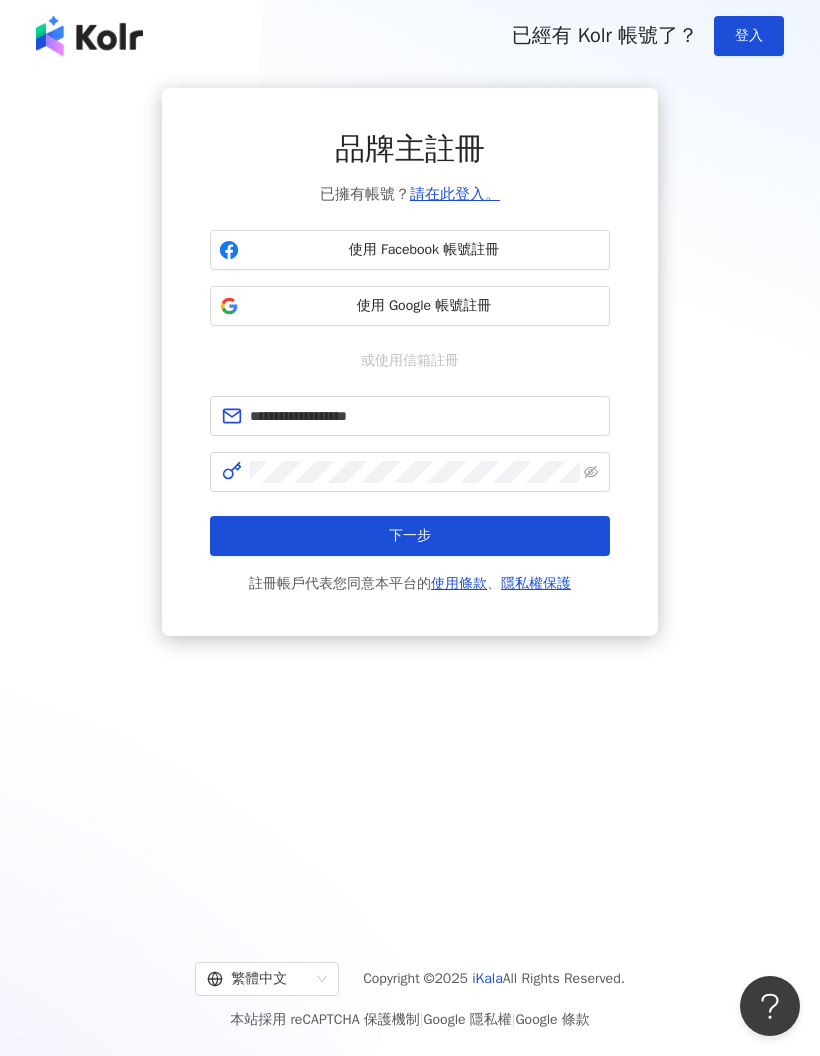 click on "**********" at bounding box center (410, 496) 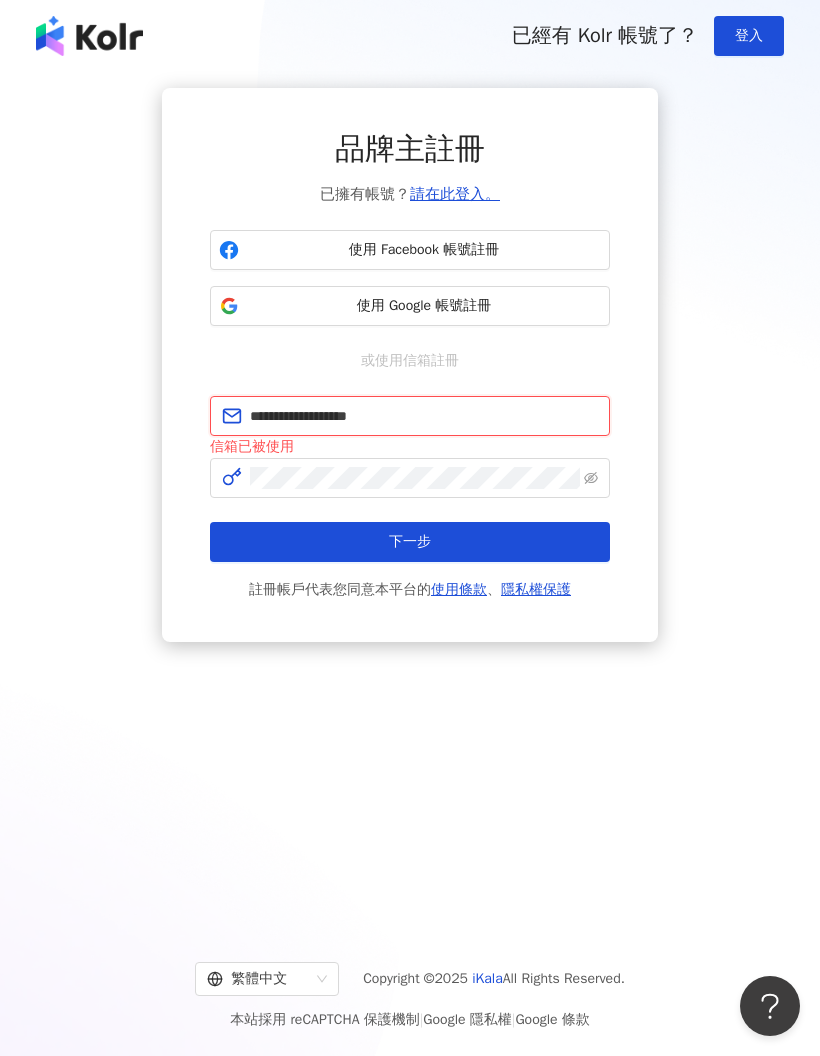 click on "**********" at bounding box center (424, 416) 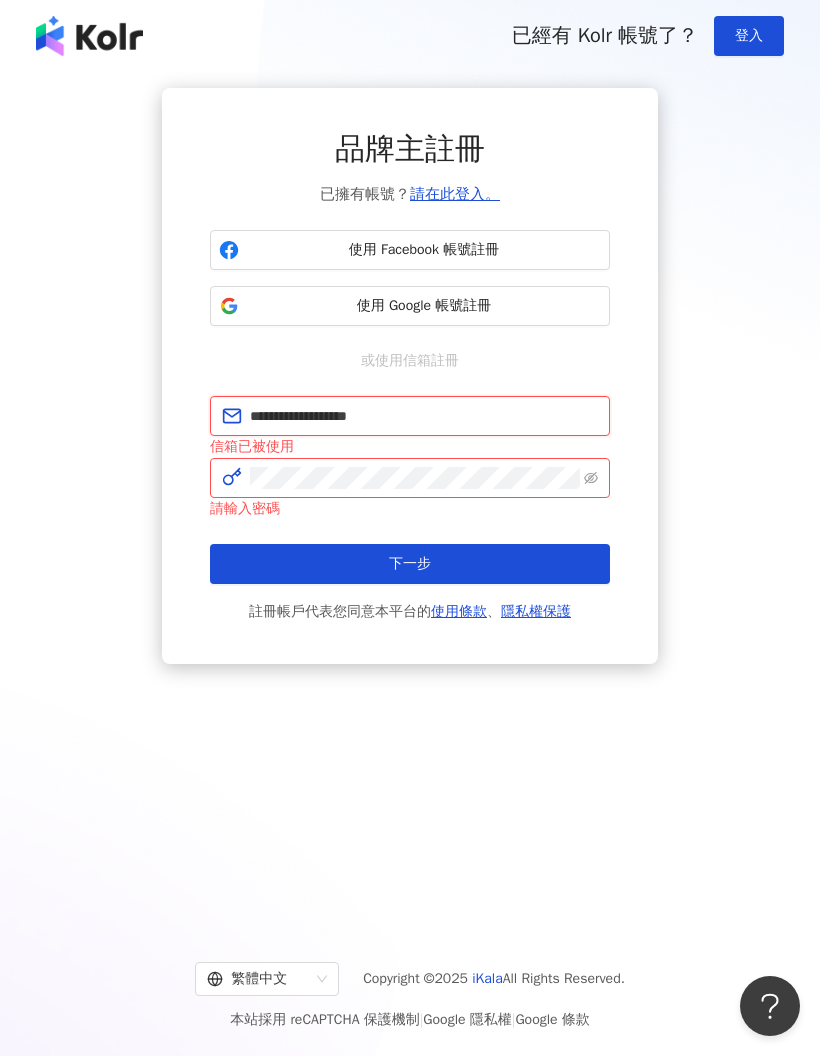 click on "**********" at bounding box center [424, 416] 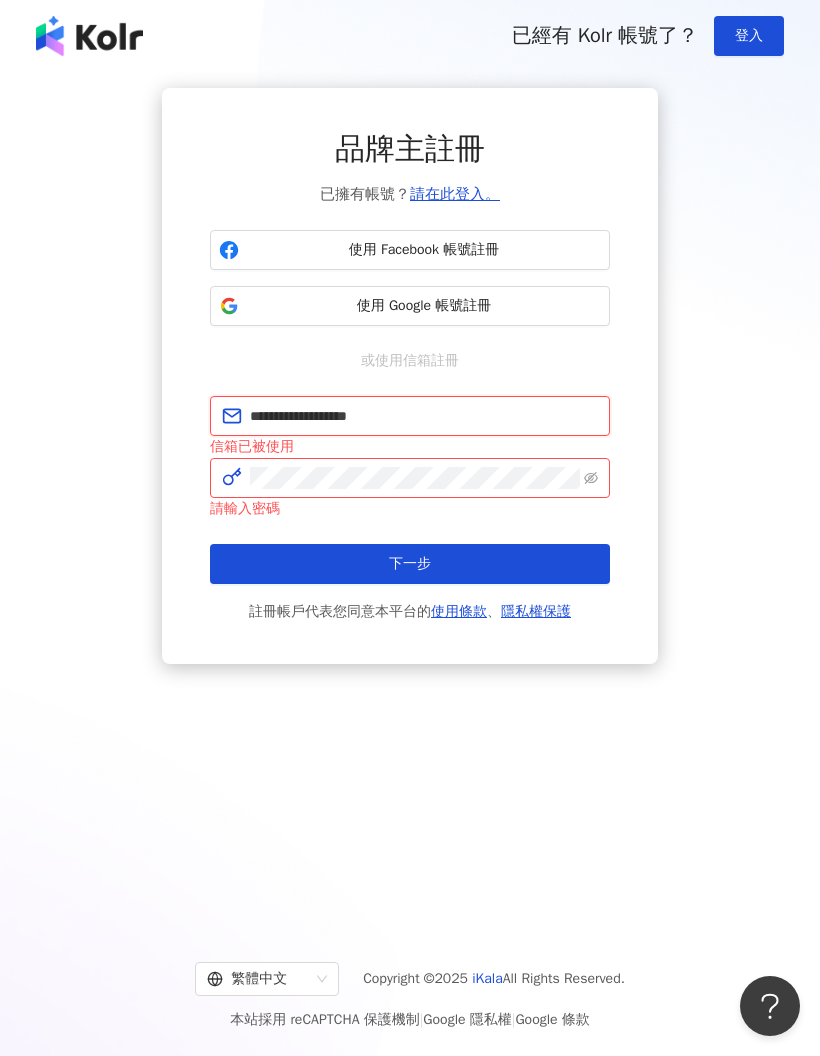 click on "**********" at bounding box center [424, 416] 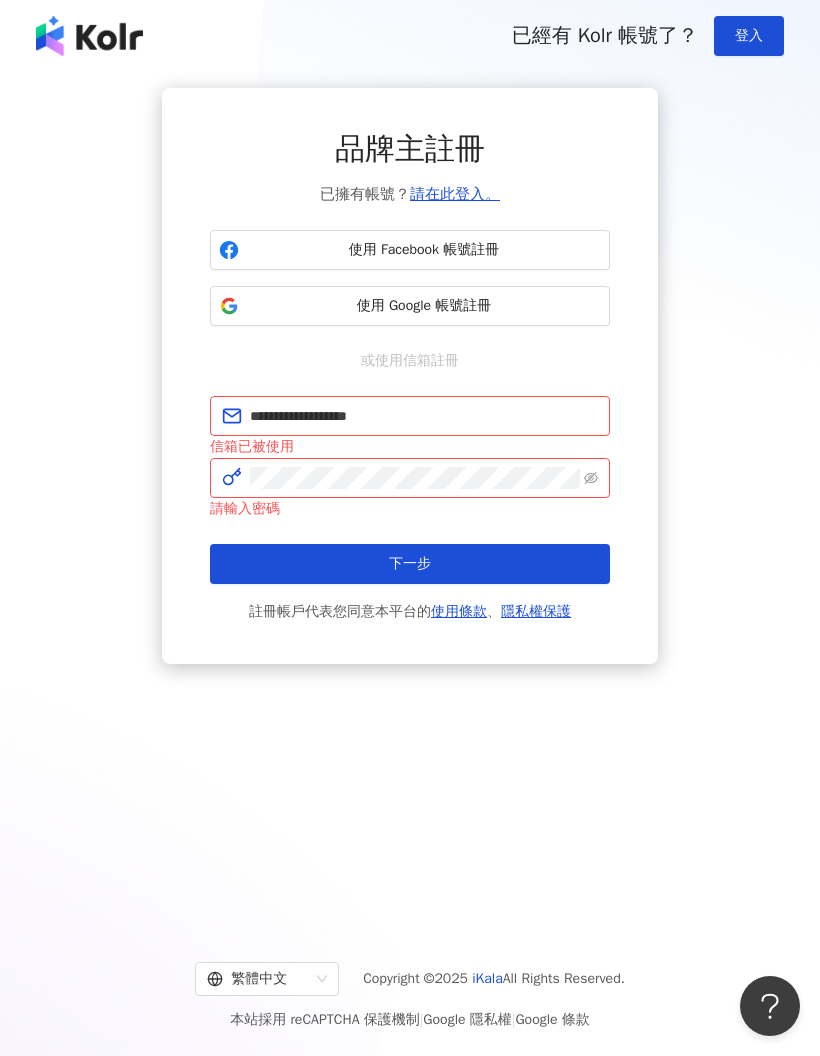click on "**********" at bounding box center [410, 416] 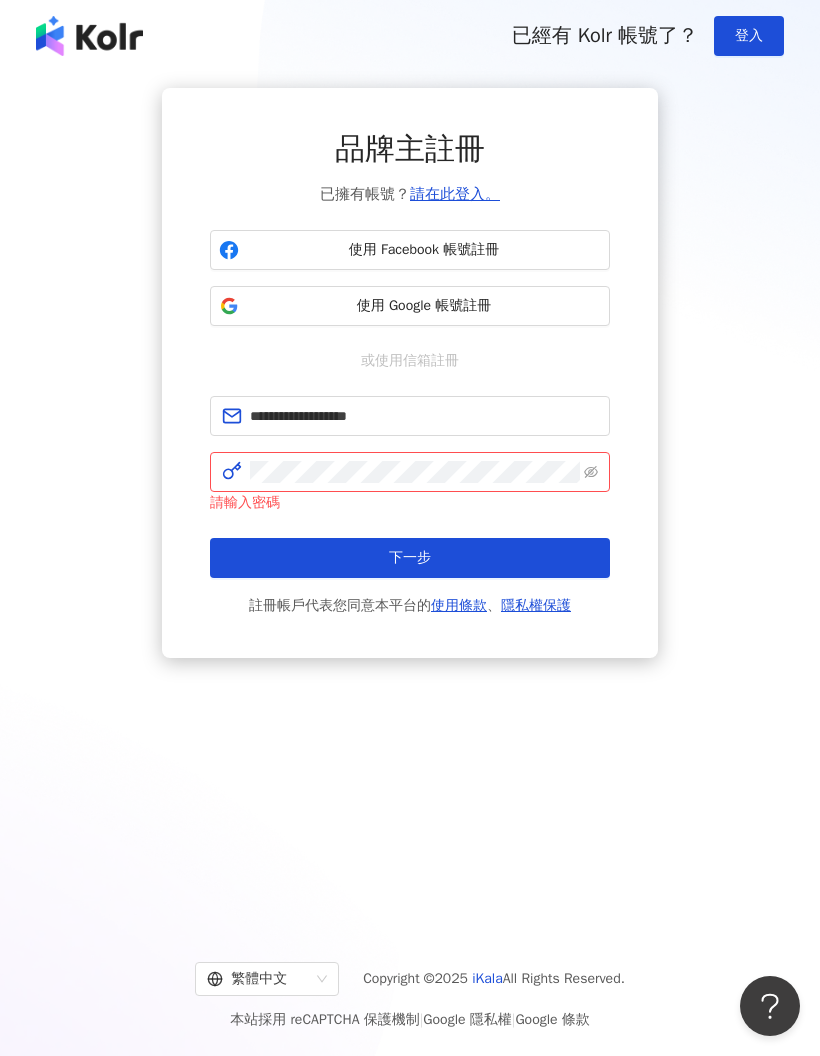 click on "**********" at bounding box center [410, 416] 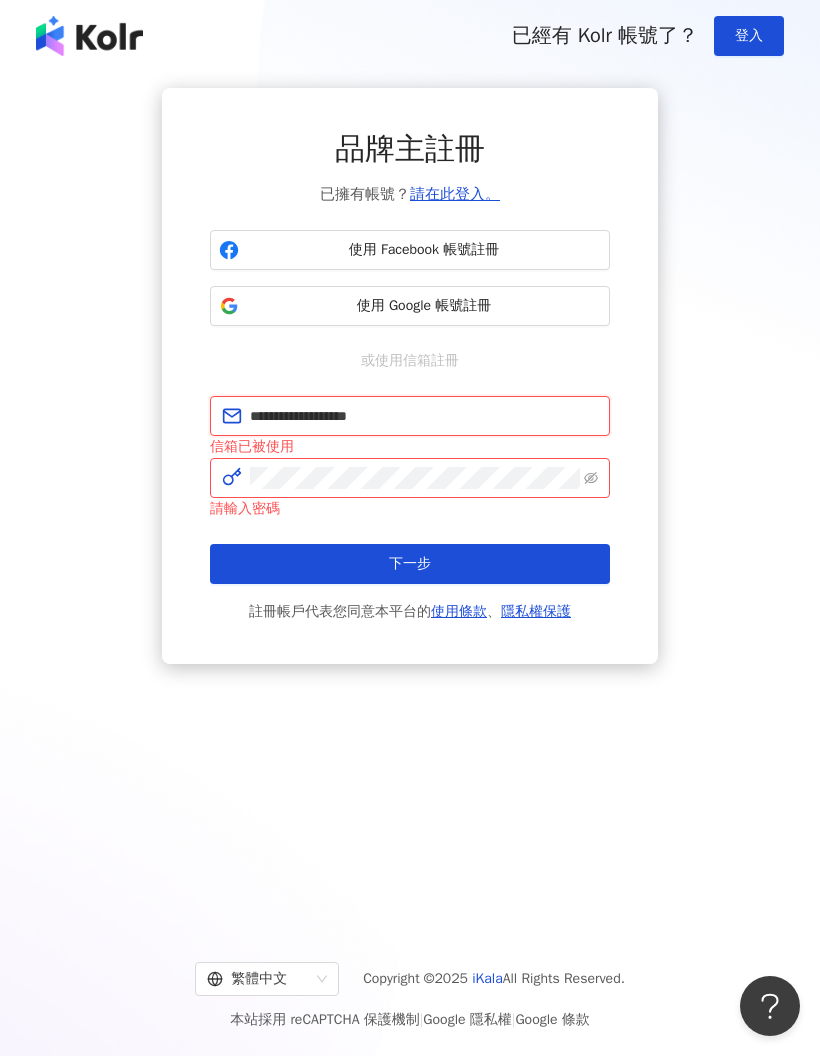click on "**********" at bounding box center [424, 416] 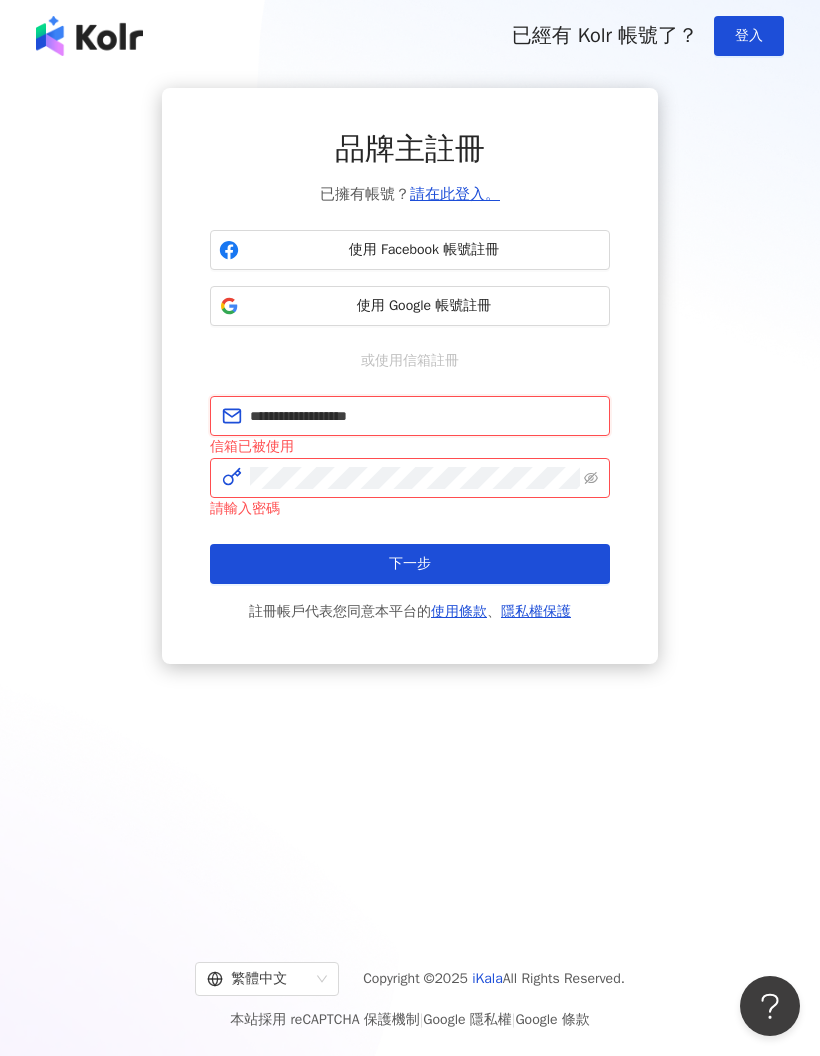 click on "**********" at bounding box center (424, 416) 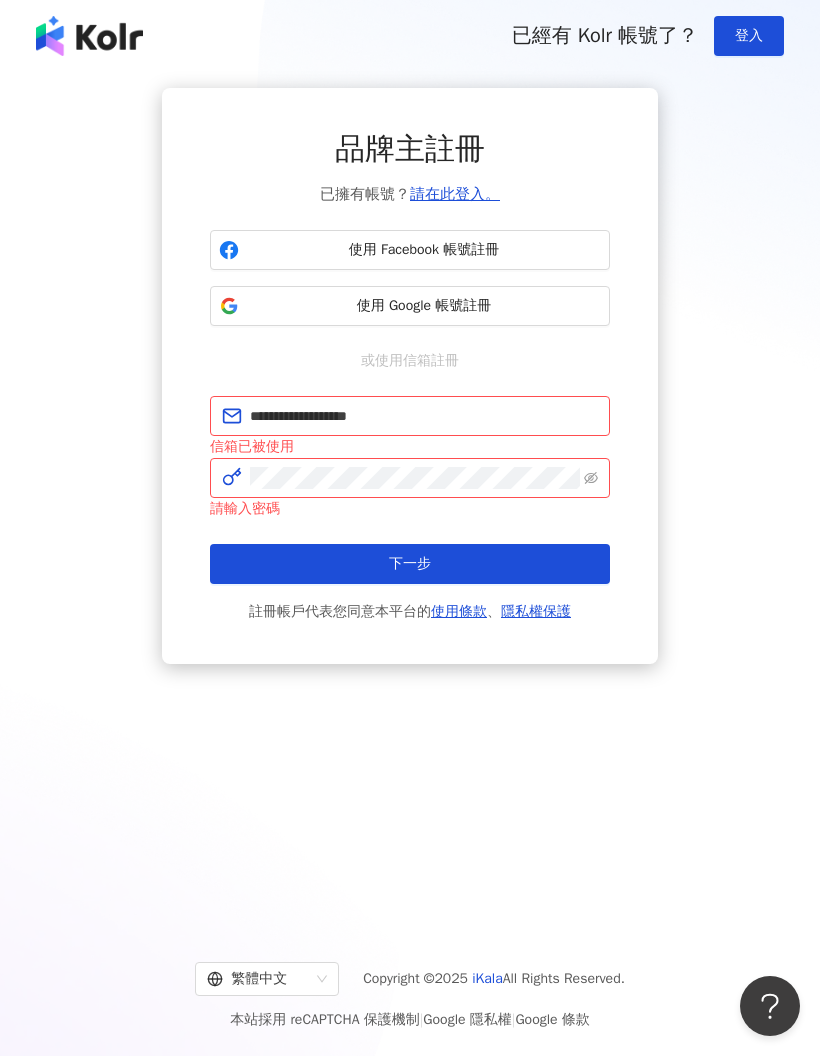 click at bounding box center [410, 478] 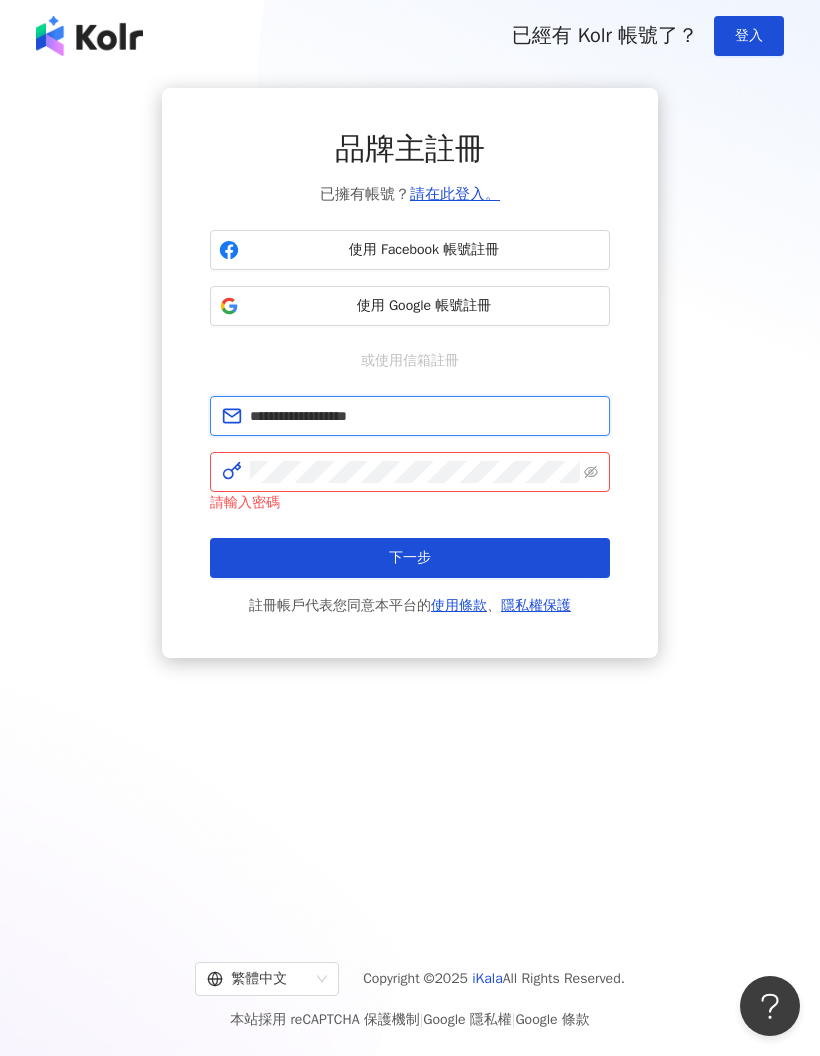 click on "**********" at bounding box center (424, 416) 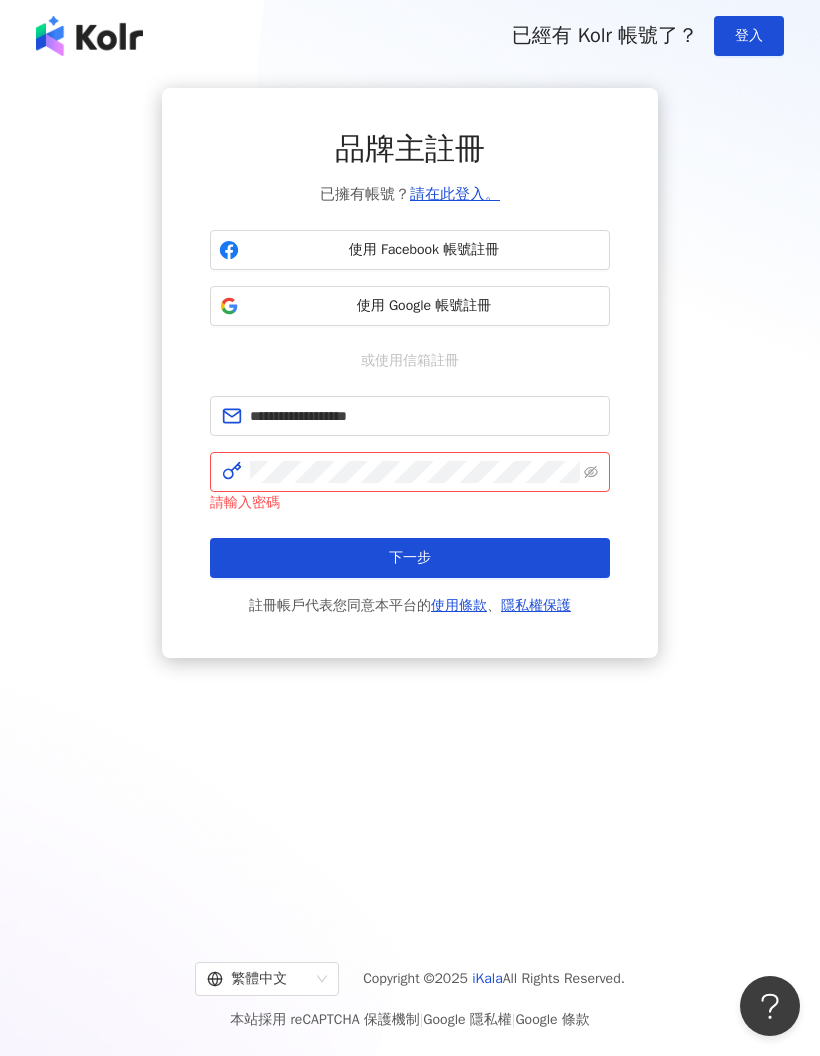 click on "**********" at bounding box center (410, 507) 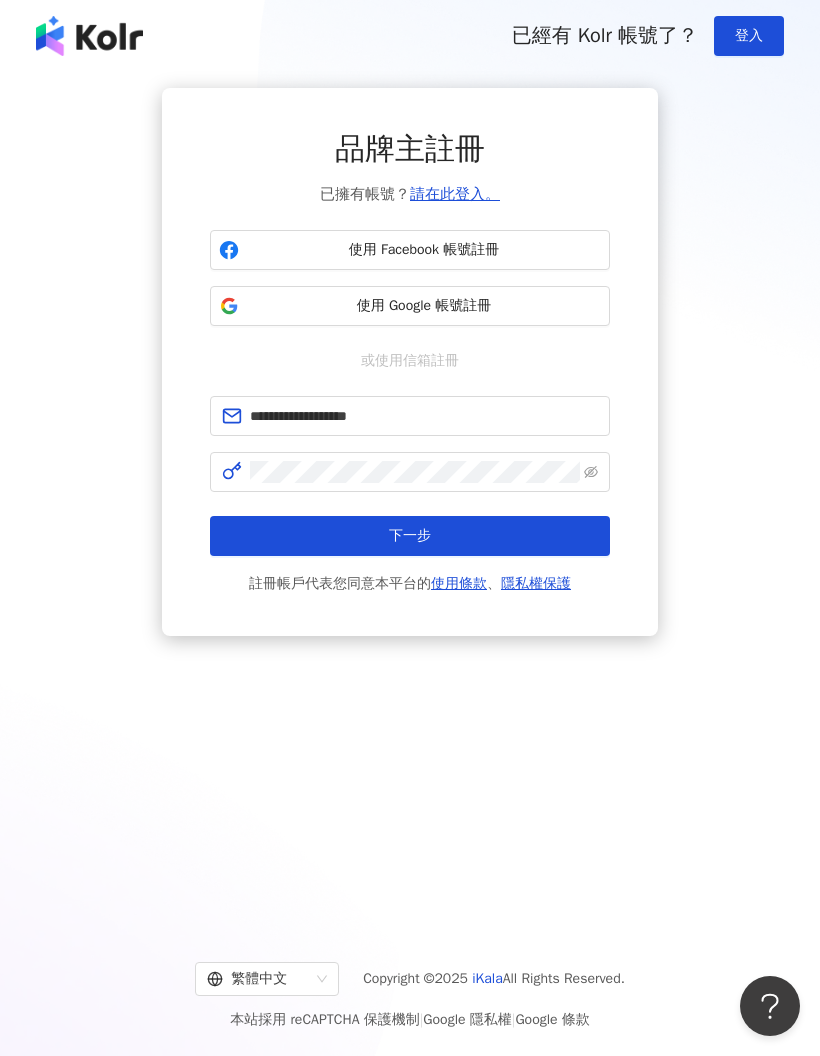 click on "下一步" at bounding box center (410, 536) 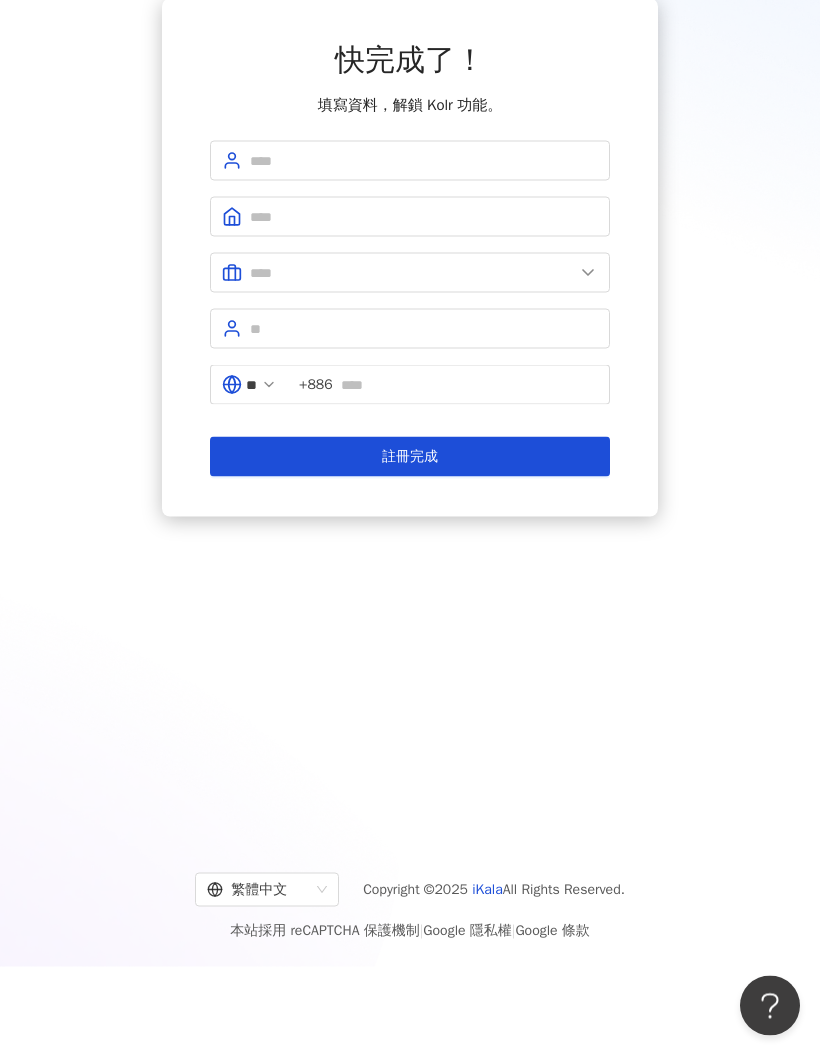 scroll, scrollTop: 90, scrollLeft: 0, axis: vertical 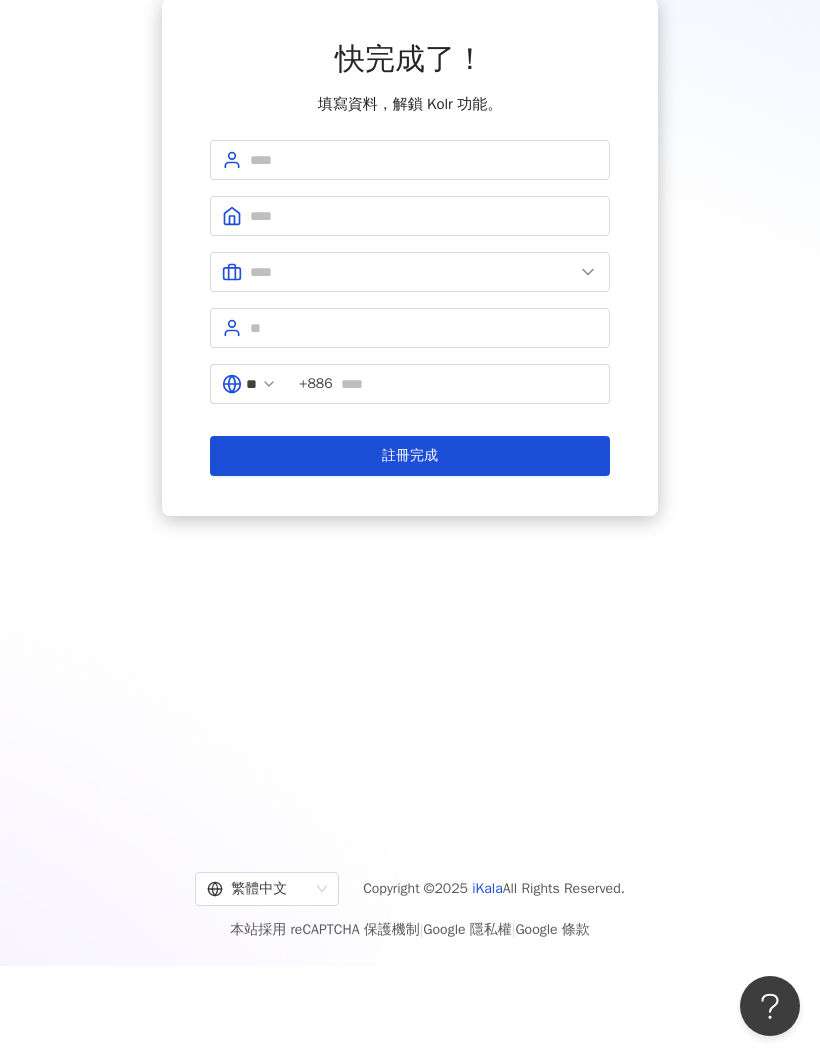 click at bounding box center [410, 272] 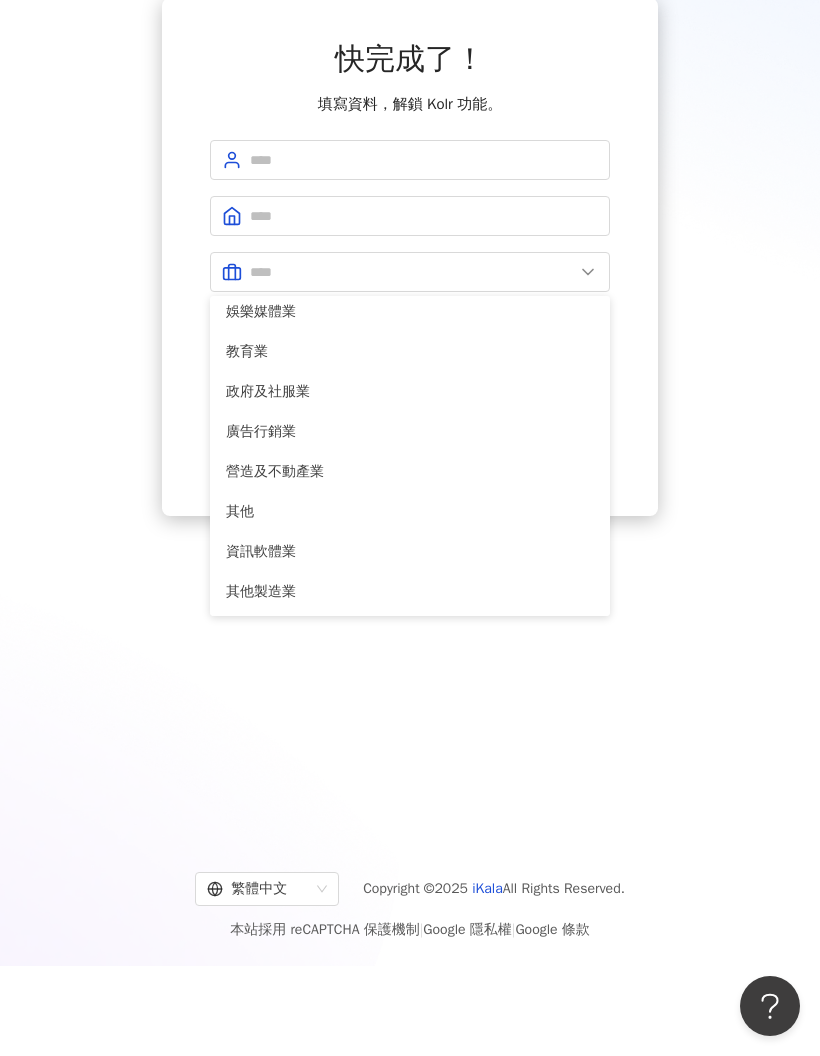 click on "快完成了！ 填寫資料，解鎖 Kolr 功能。 美容業 醫療生技及保健業 食品飲料業 批發及零售業 電子商務業 金融業 資訊電子工業 觀光餐旅業 遊戲業 通訊業 娛樂媒體業 教育業 政府及社服業 廣告行銷業 營造及不動產業 其他 資訊軟體業 其他製造業 ** [PHONE] 註冊完成" at bounding box center [410, 407] 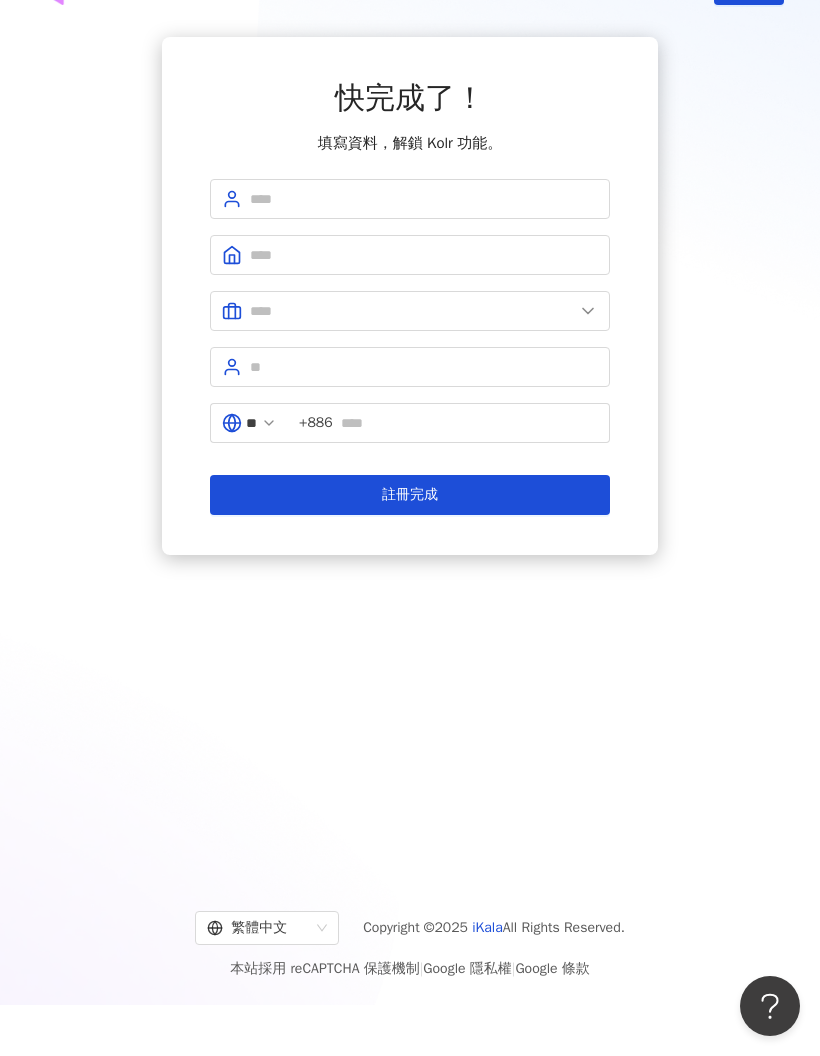 scroll, scrollTop: 0, scrollLeft: 0, axis: both 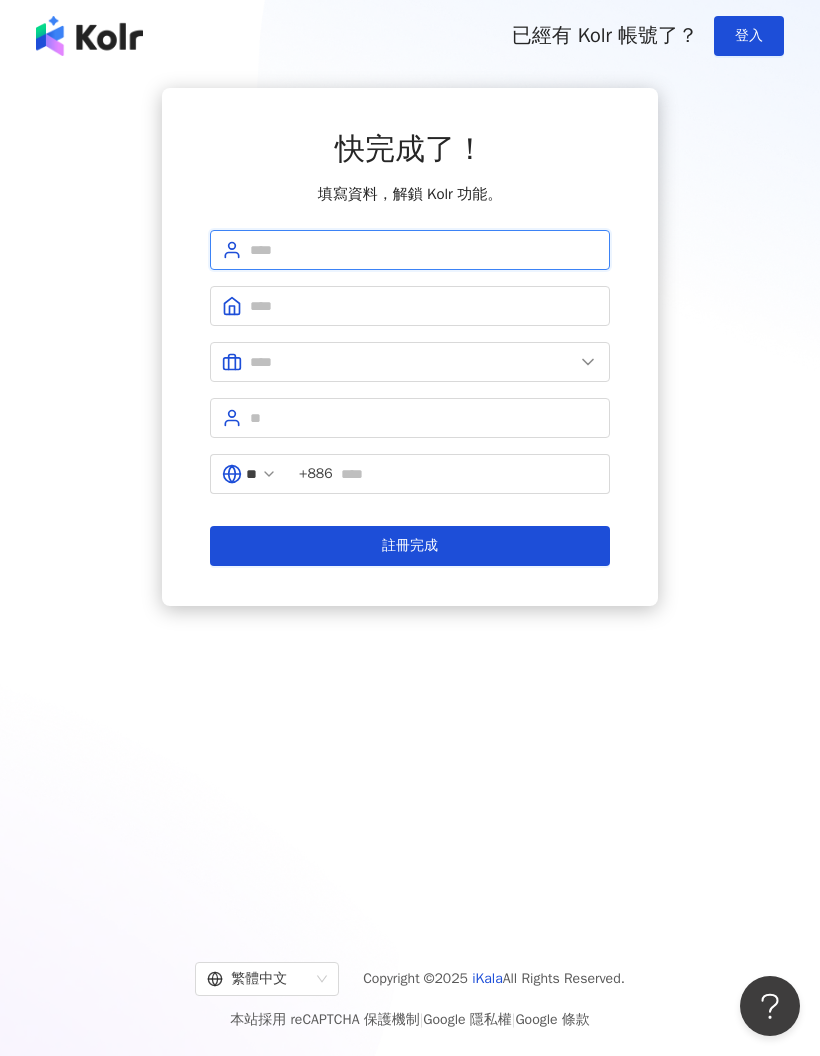 click at bounding box center [424, 250] 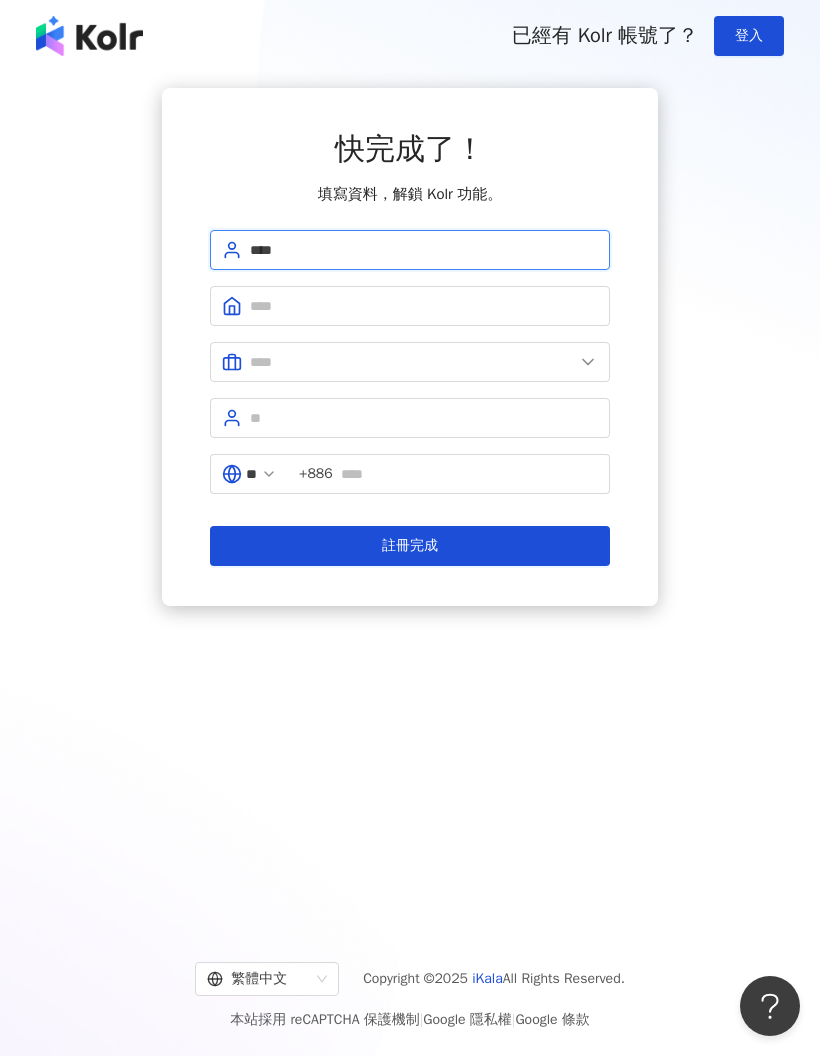 type on "****" 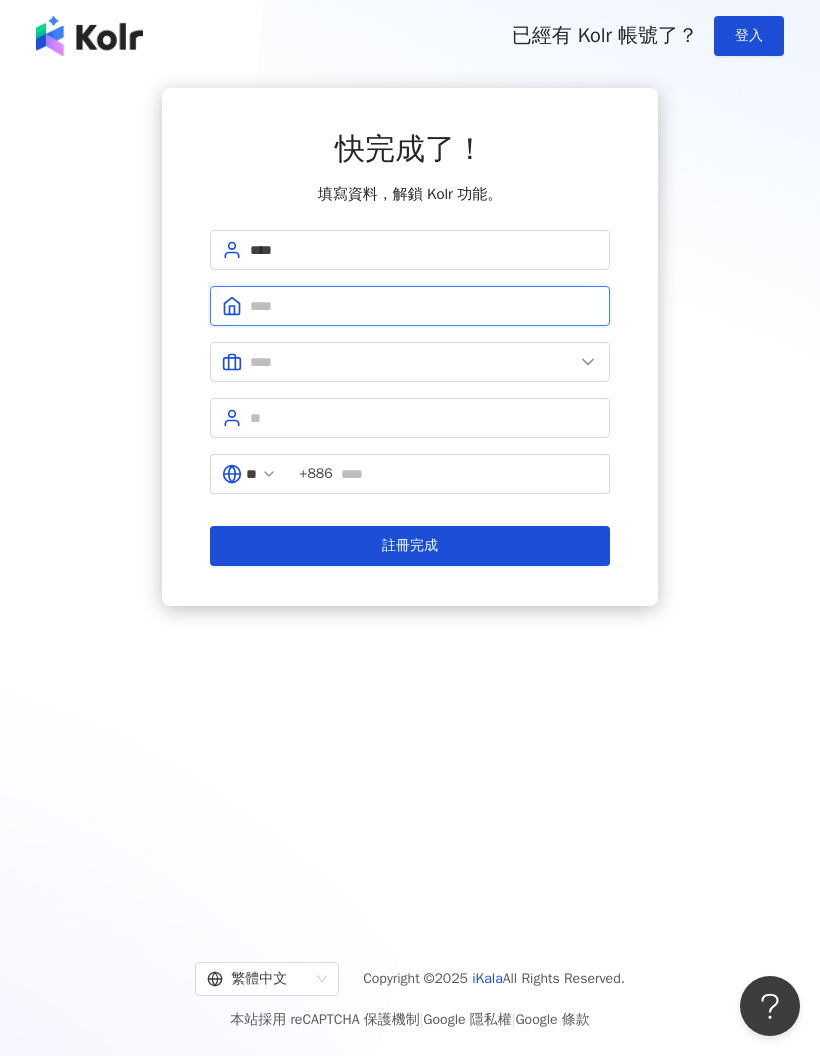 click at bounding box center [424, 306] 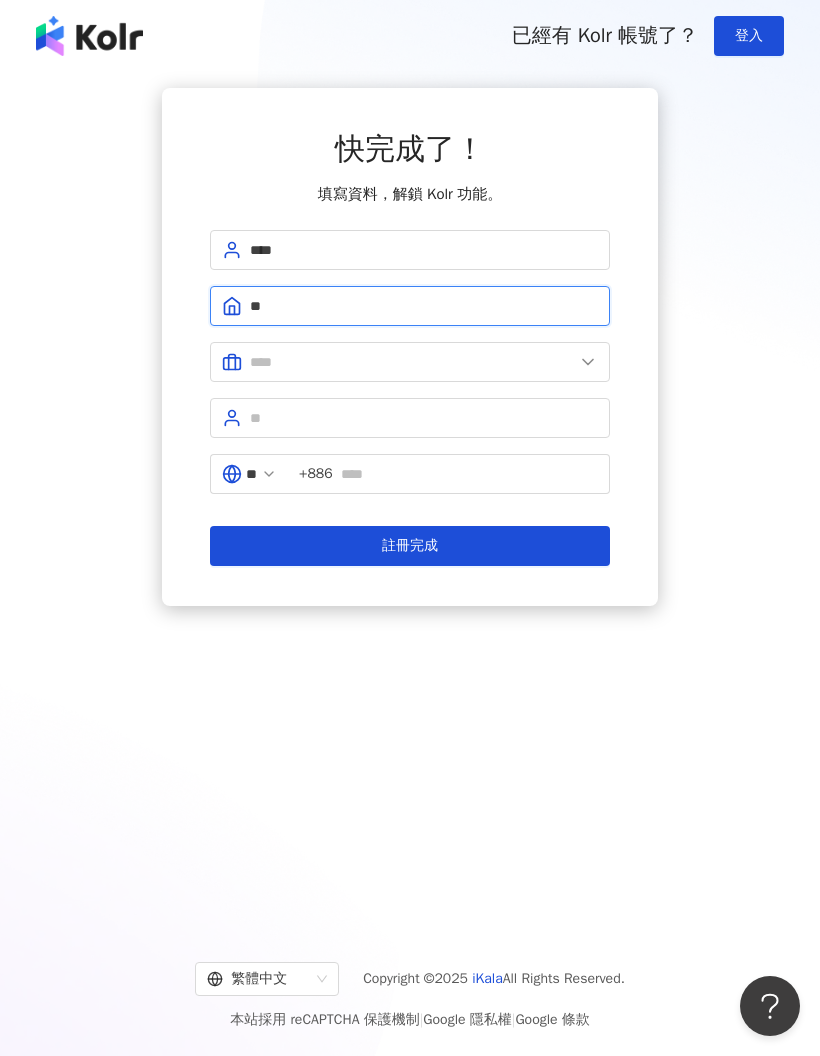 type on "*" 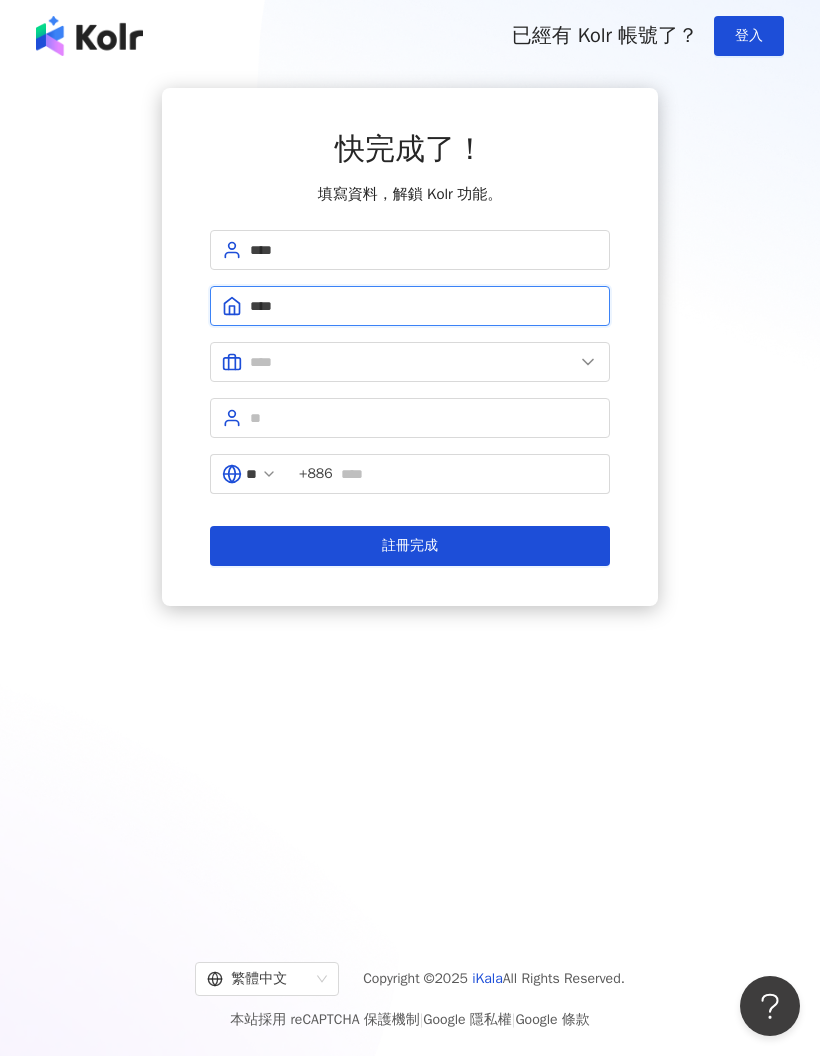 type on "****" 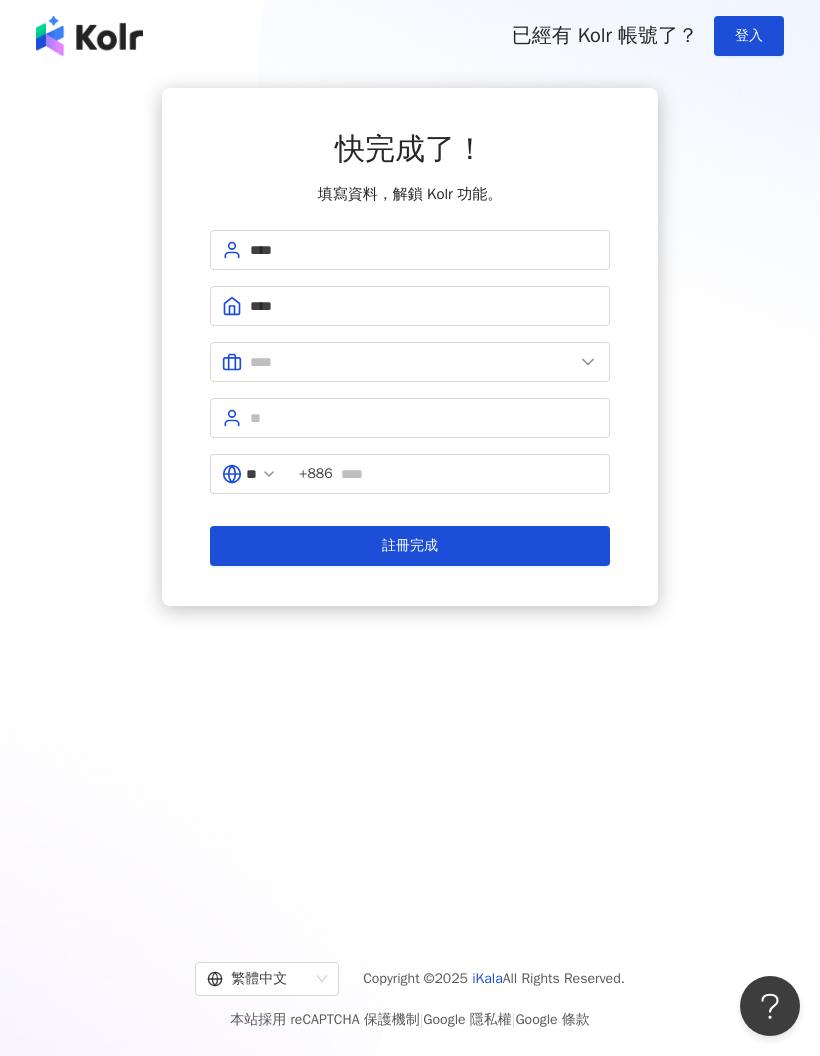 click at bounding box center (410, 362) 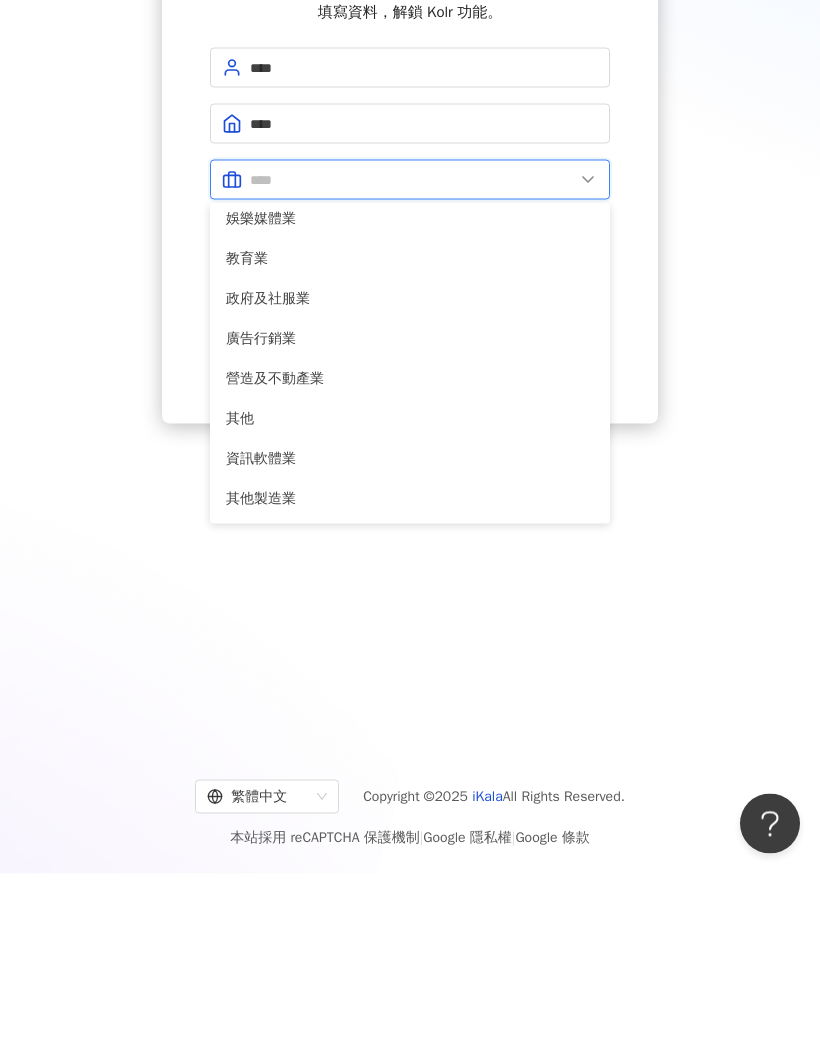 scroll, scrollTop: 408, scrollLeft: 0, axis: vertical 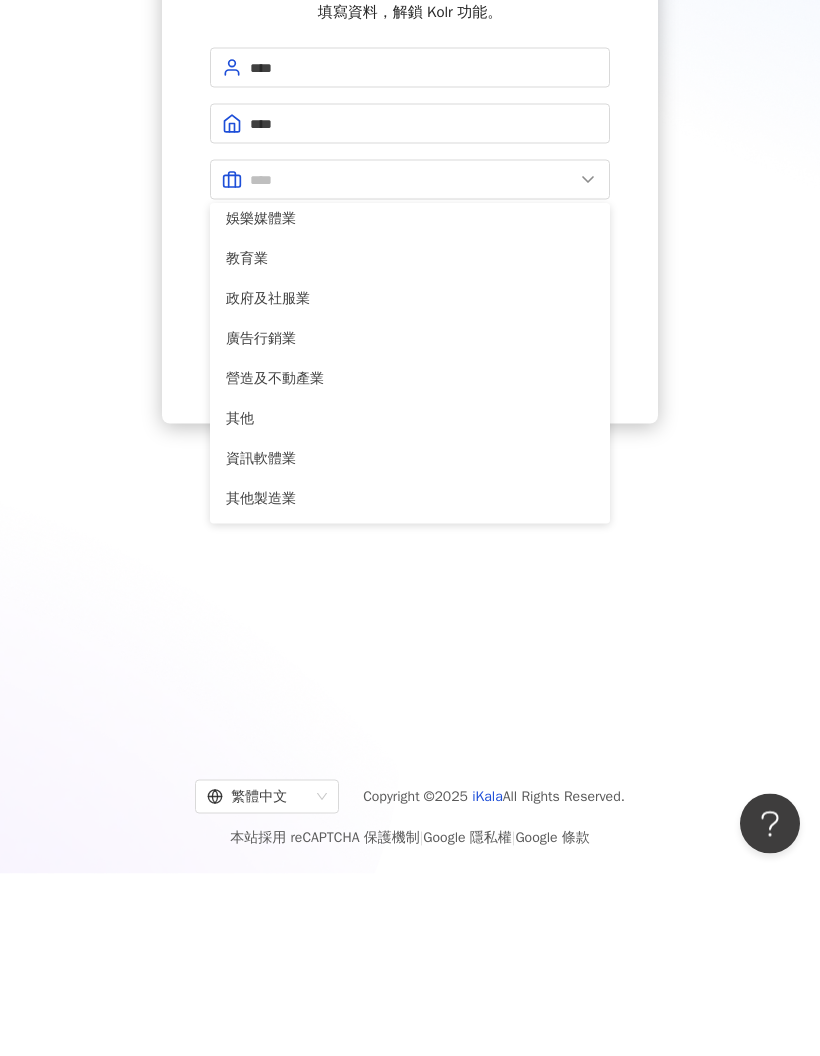 click on "娛樂媒體業" at bounding box center [410, 402] 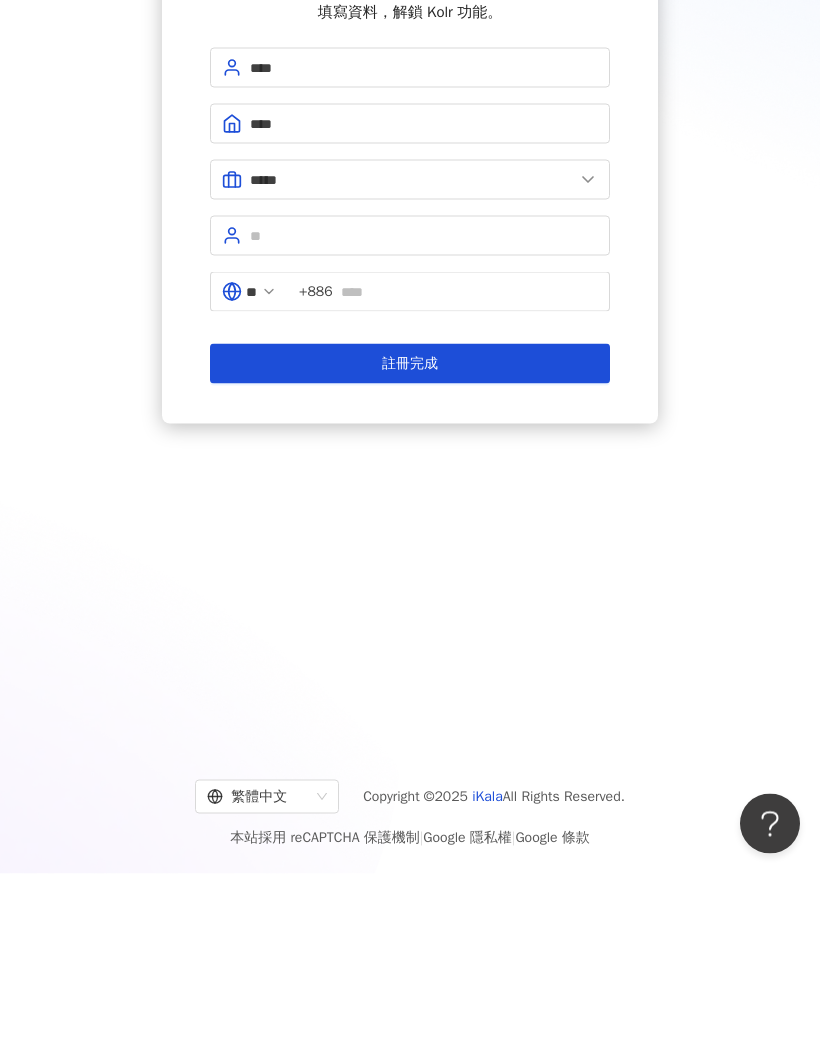 scroll, scrollTop: 90, scrollLeft: 0, axis: vertical 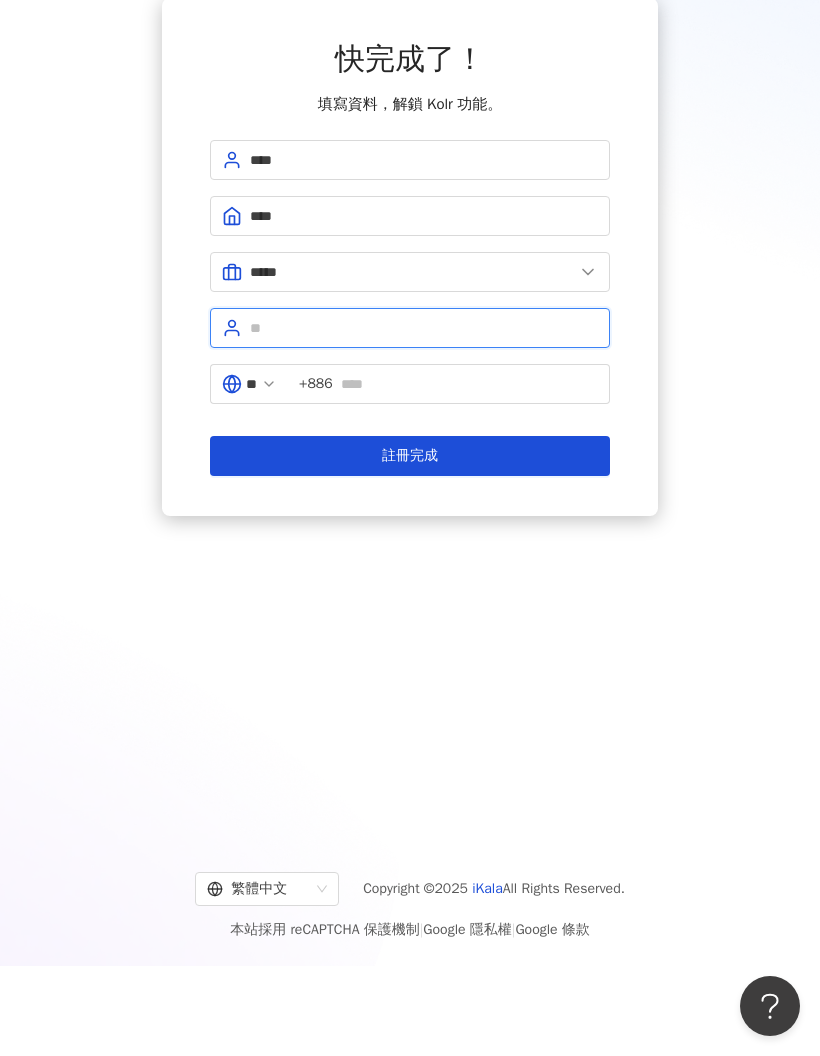 click at bounding box center [424, 328] 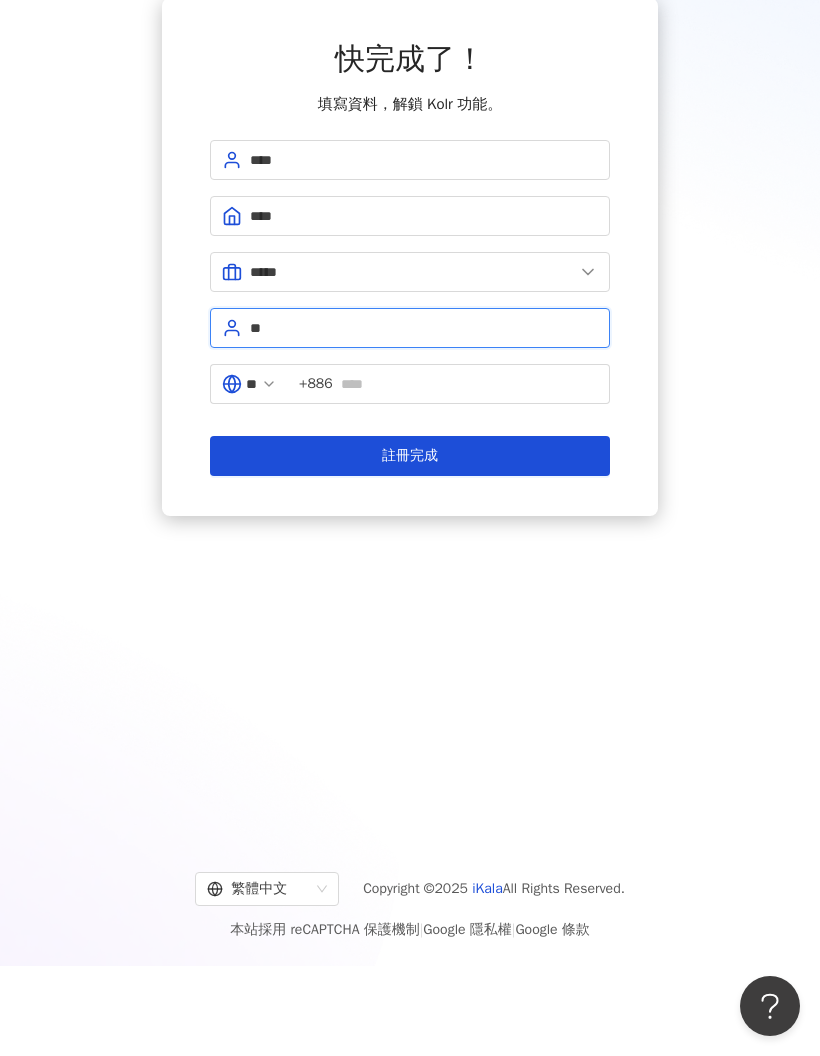 type on "**" 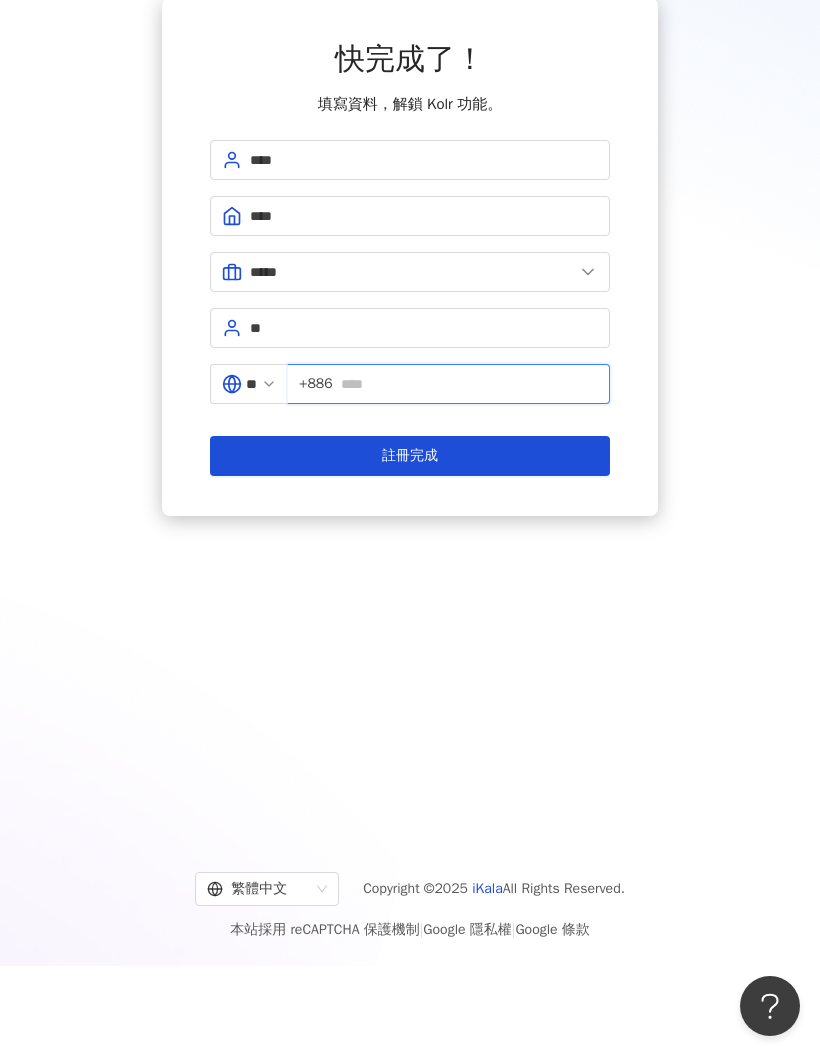 click at bounding box center [469, 384] 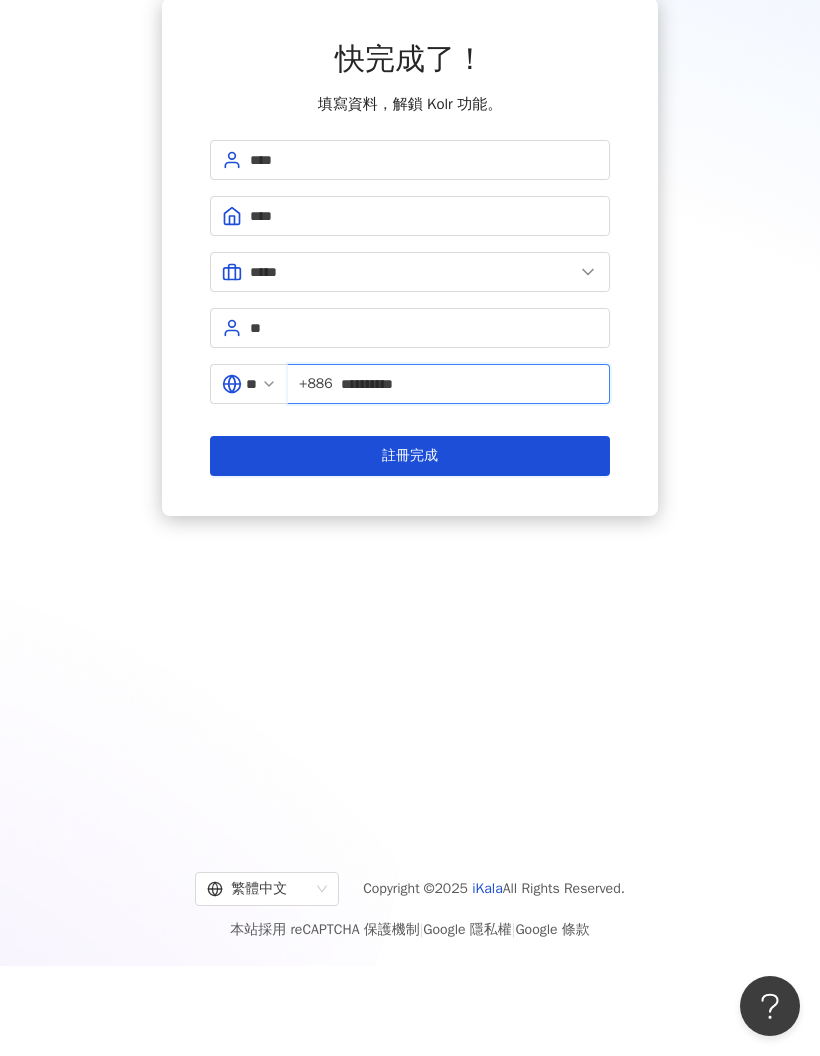 type on "**********" 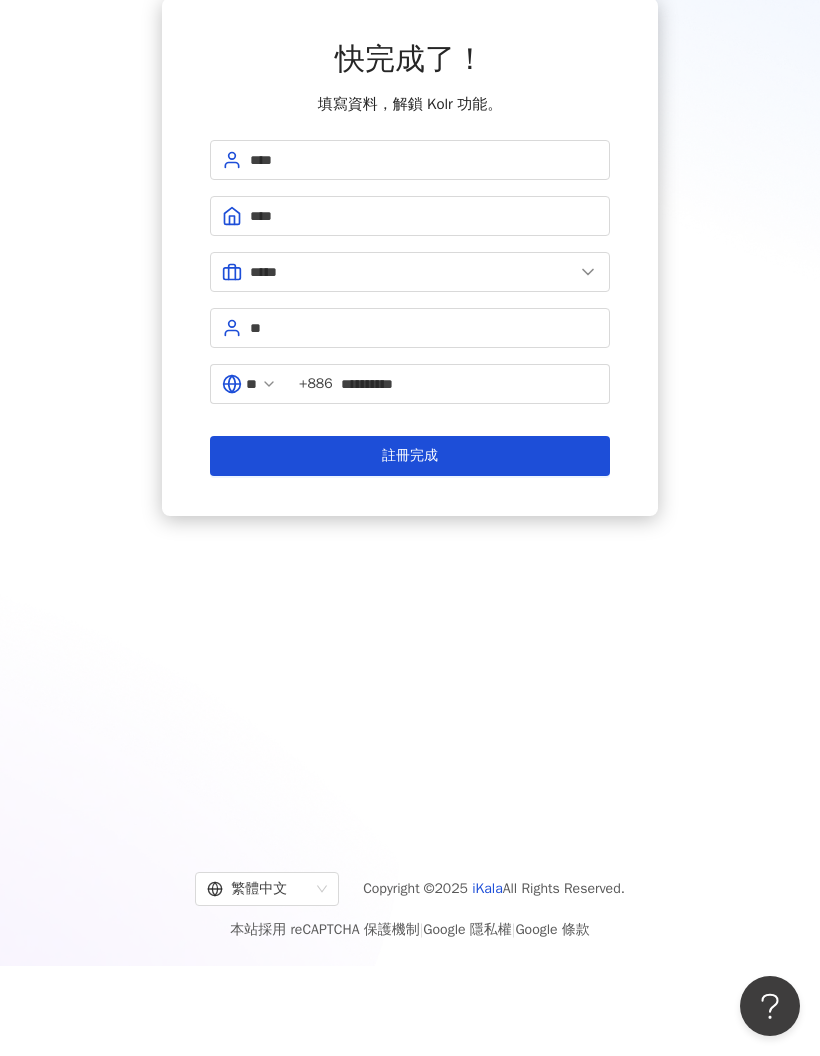 click on "註冊完成" at bounding box center [410, 456] 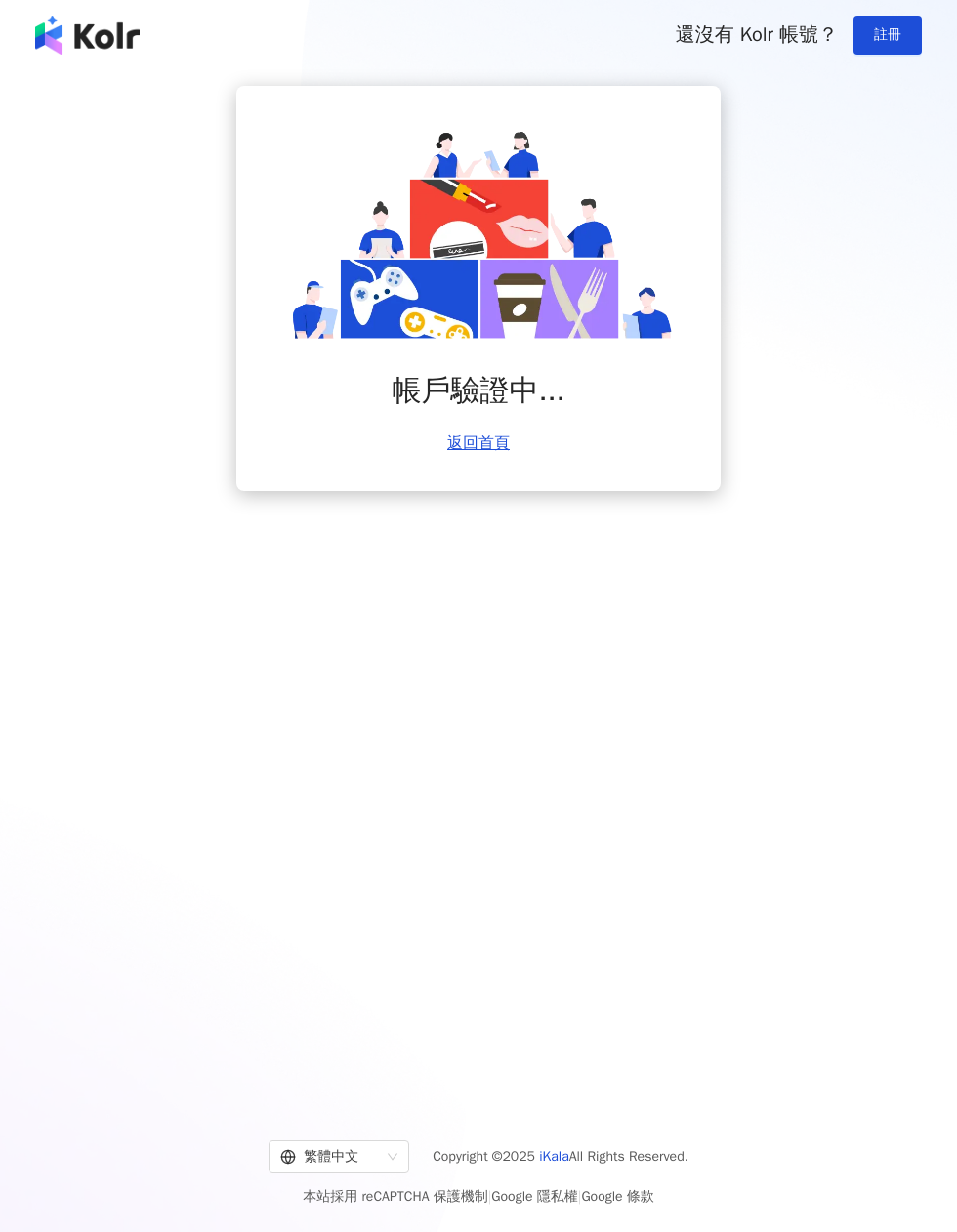 scroll, scrollTop: 23, scrollLeft: 0, axis: vertical 